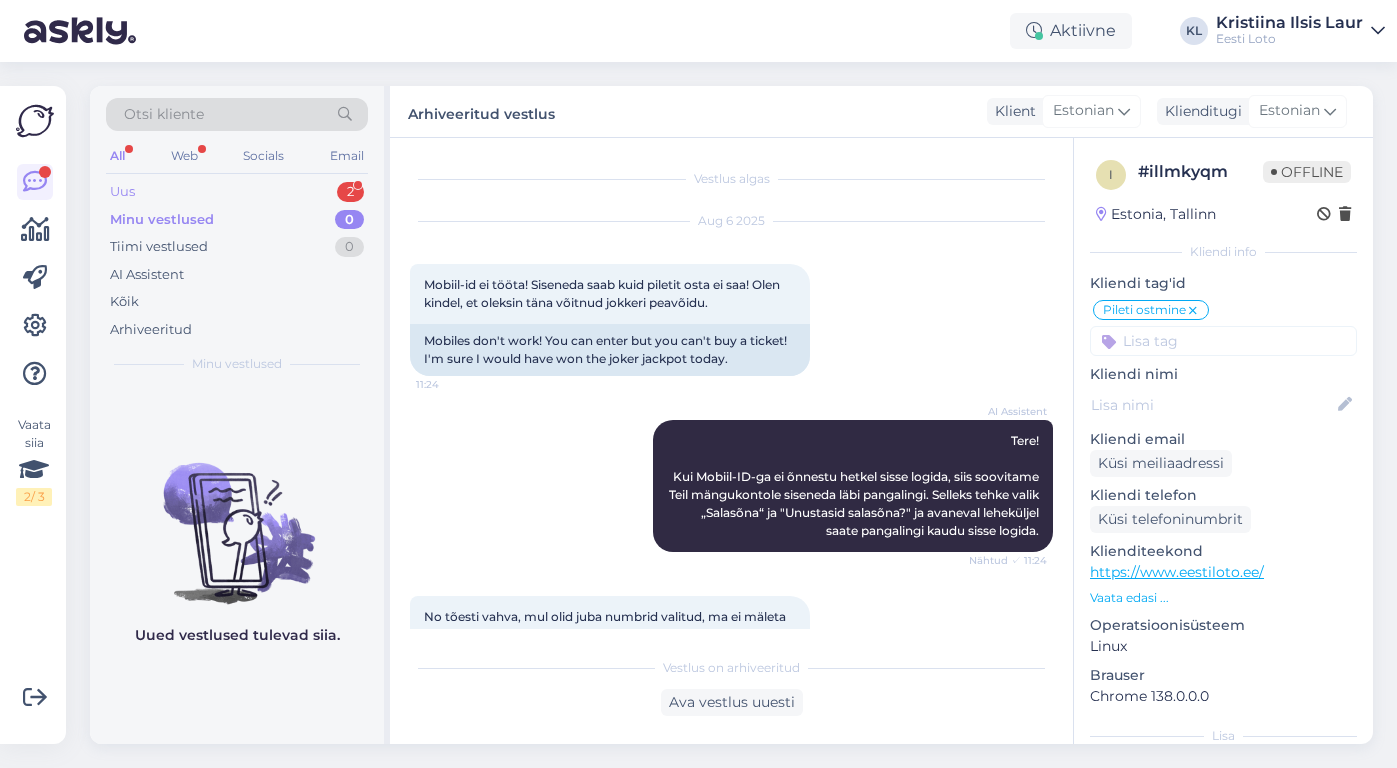 scroll, scrollTop: 0, scrollLeft: 0, axis: both 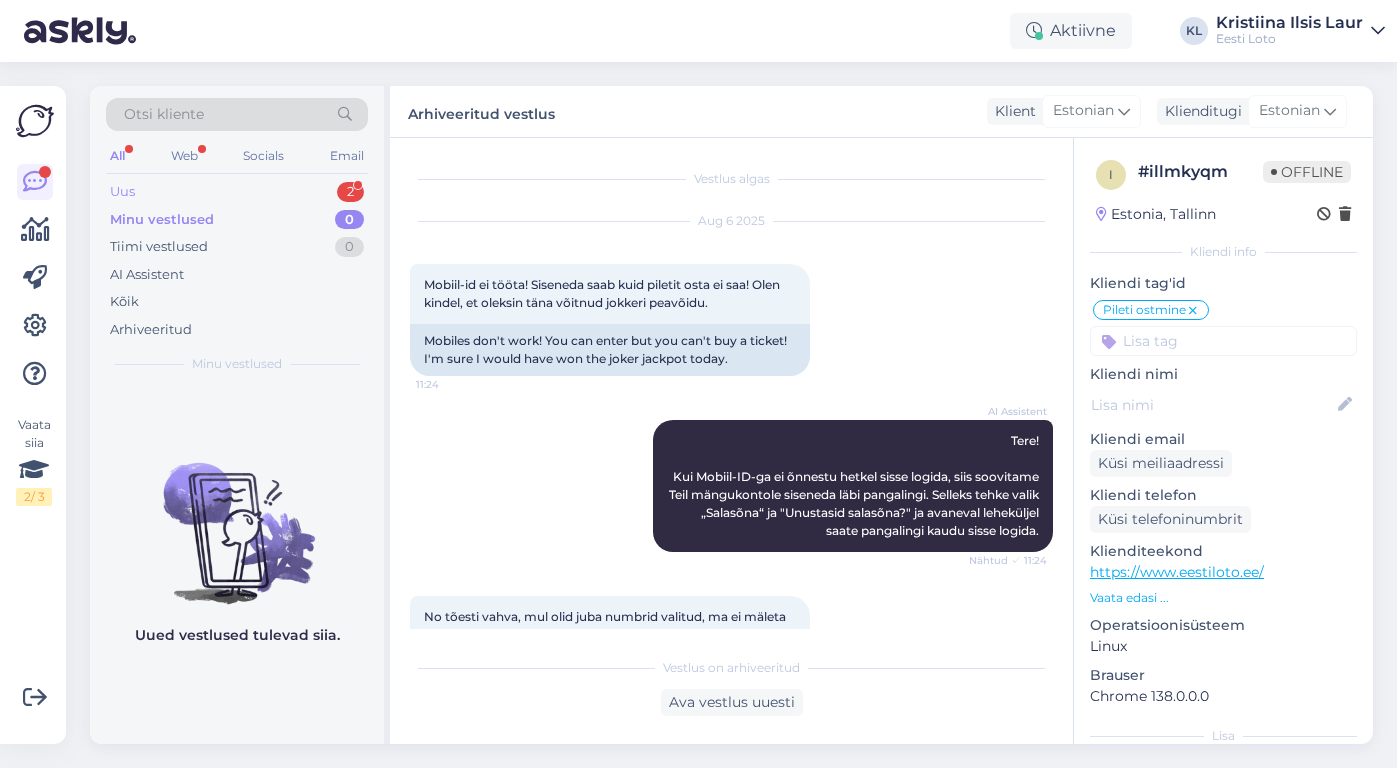 click on "Uus 2" at bounding box center [237, 192] 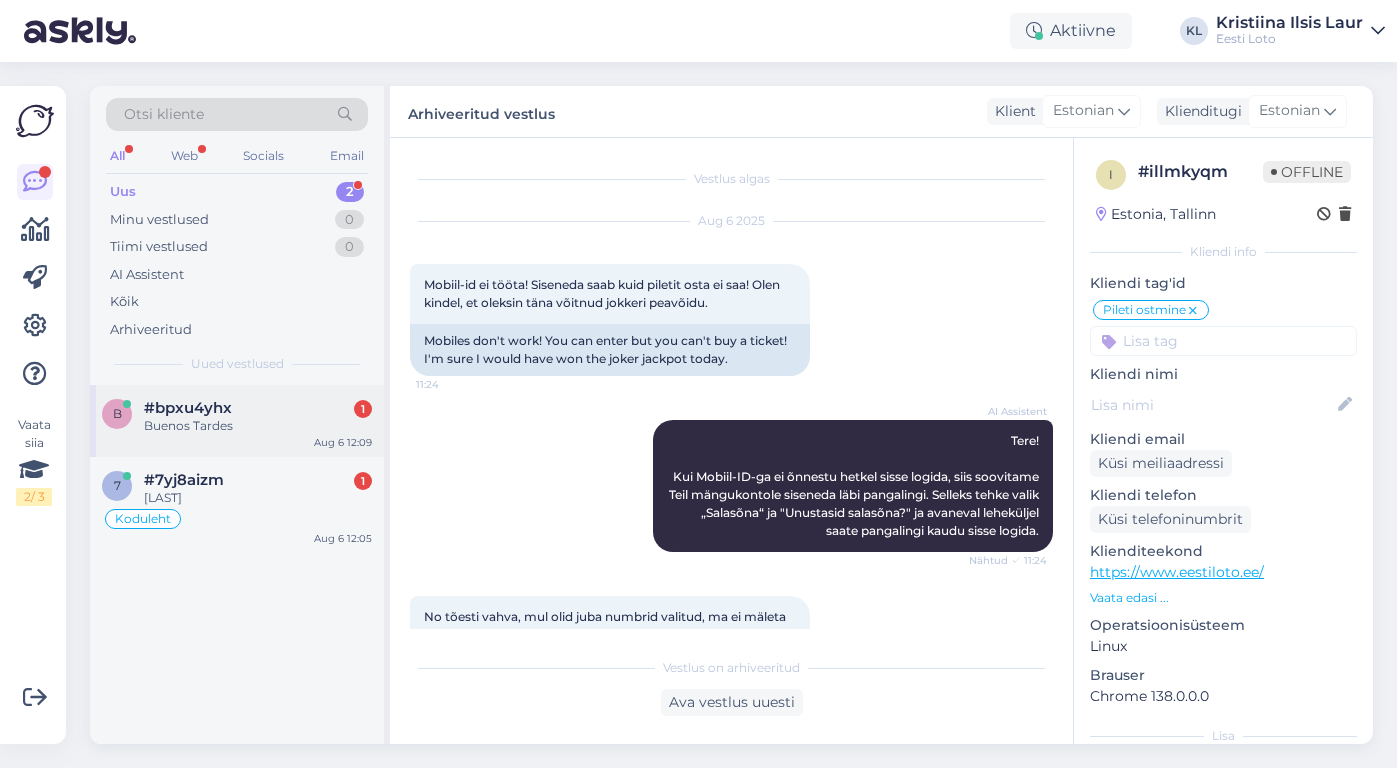 click on "#bpxu4yhx 1" at bounding box center [258, 408] 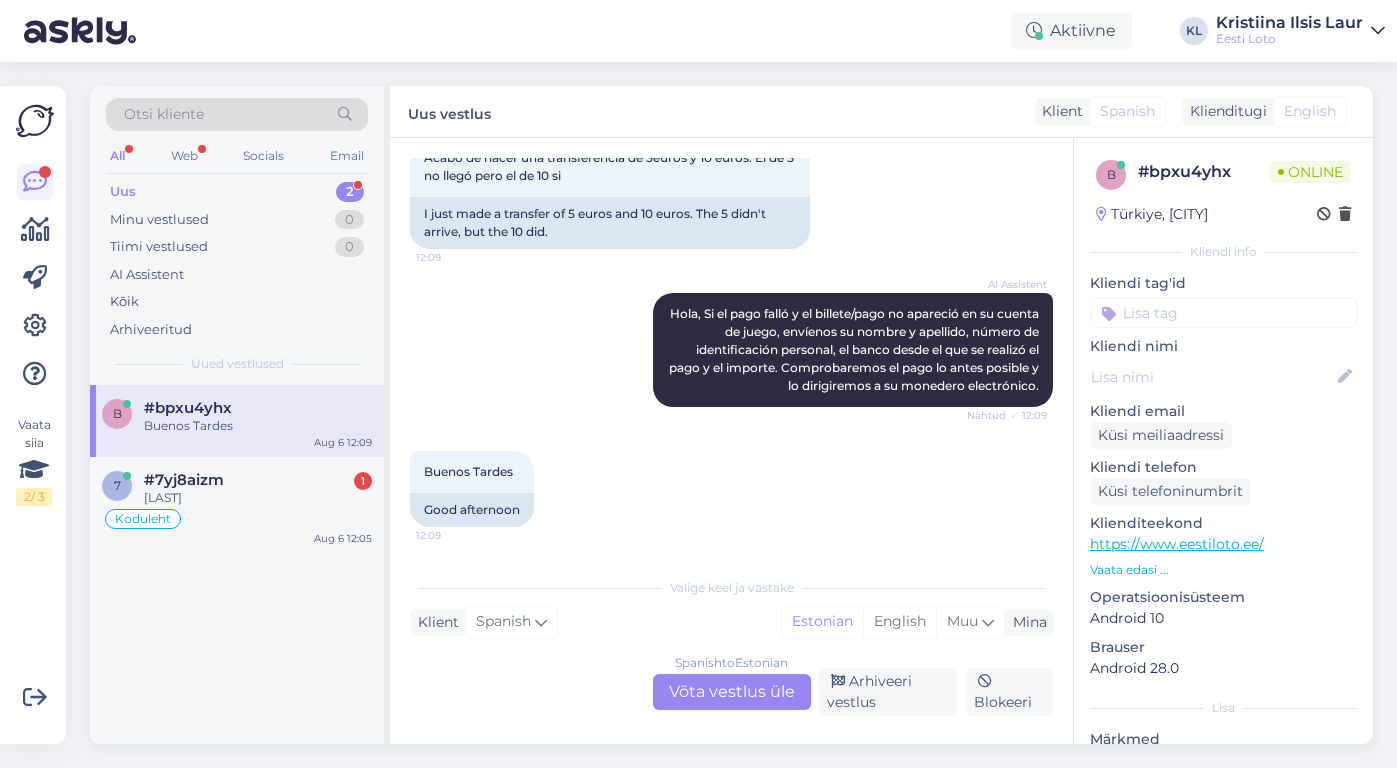 scroll, scrollTop: 163, scrollLeft: 0, axis: vertical 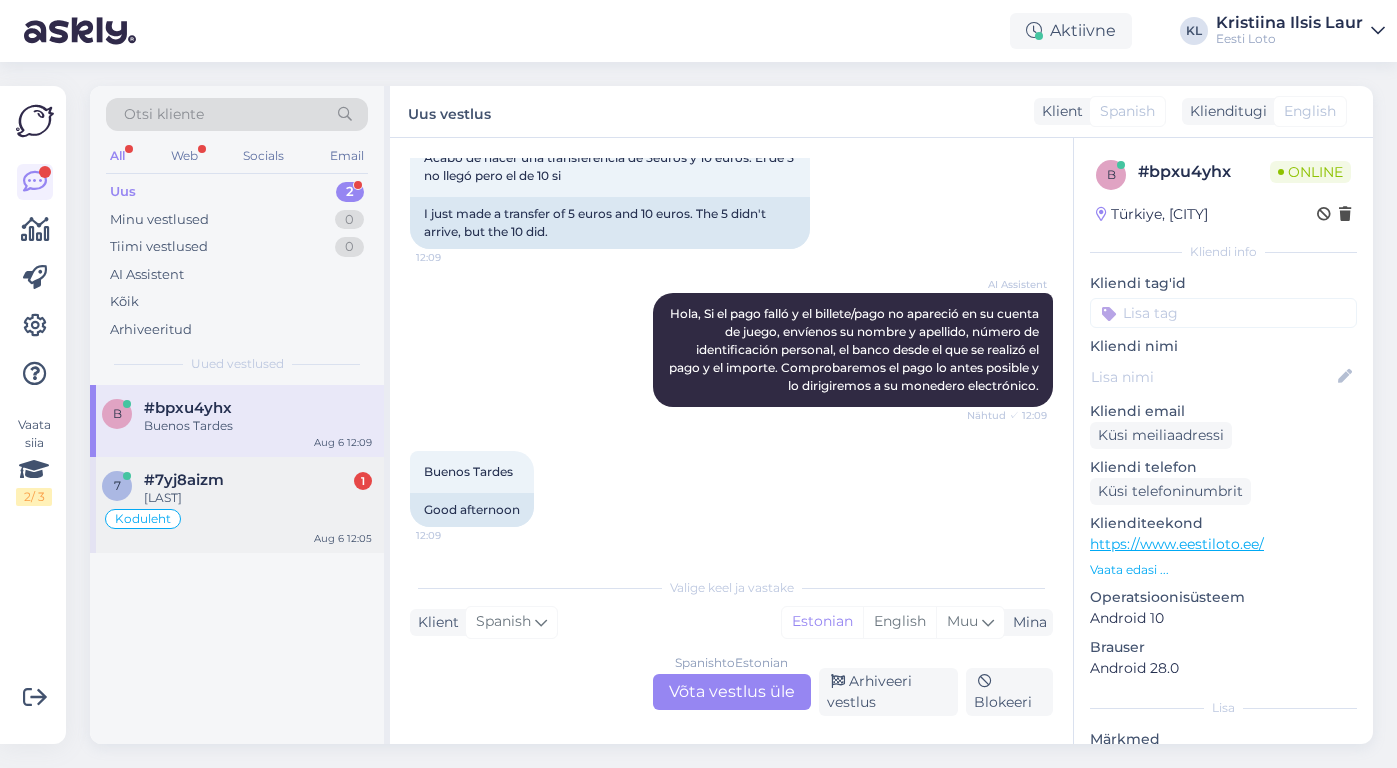 click on "[LAST]" at bounding box center [258, 498] 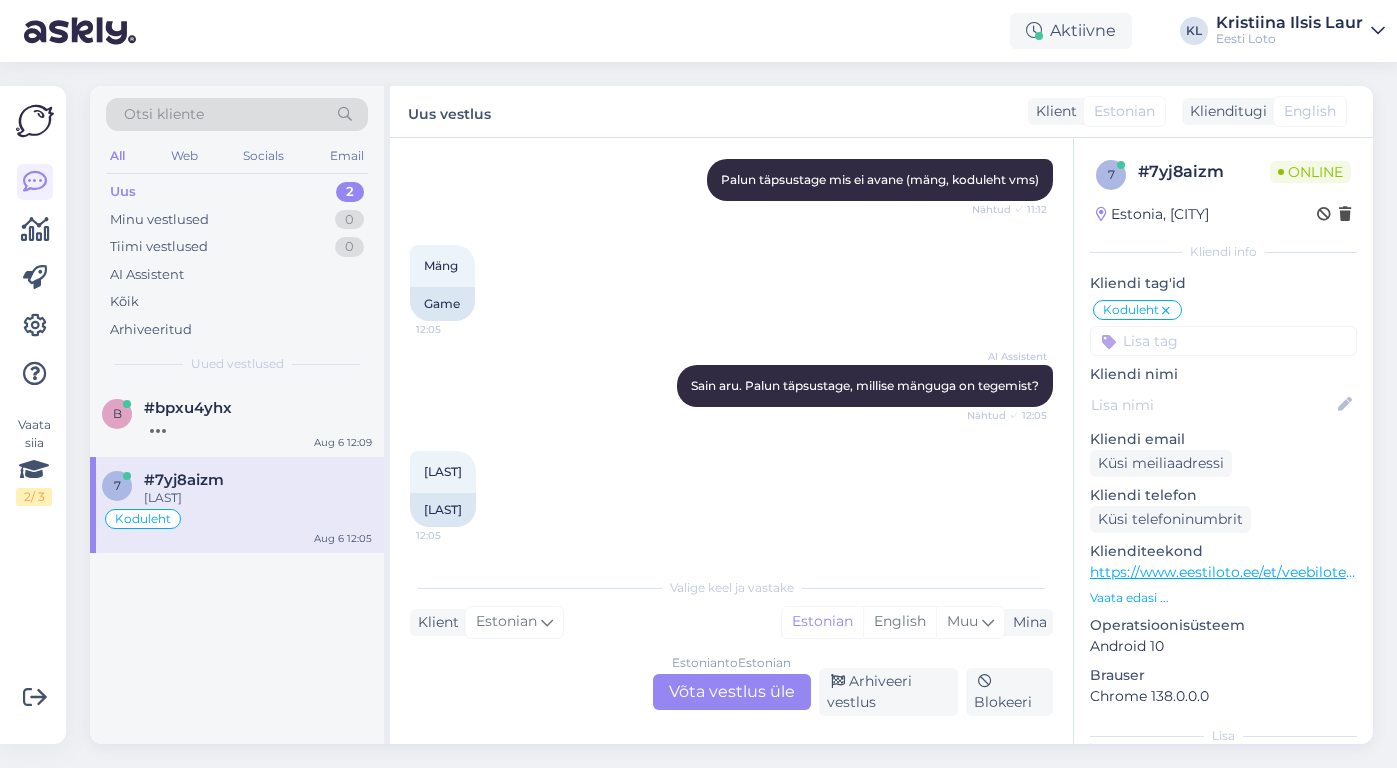 scroll, scrollTop: 417, scrollLeft: 0, axis: vertical 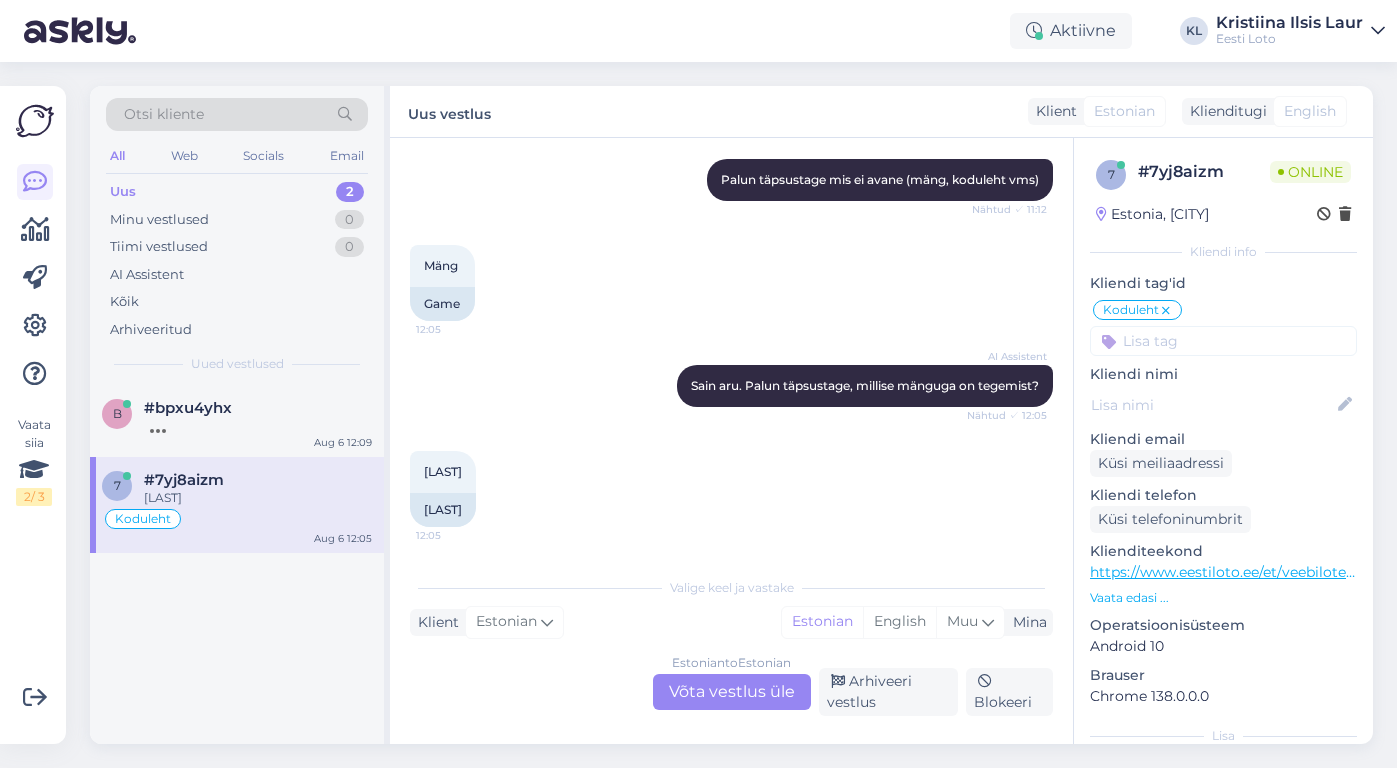 click on "Estonian  to  Estonian Võta vestlus üle" at bounding box center [732, 692] 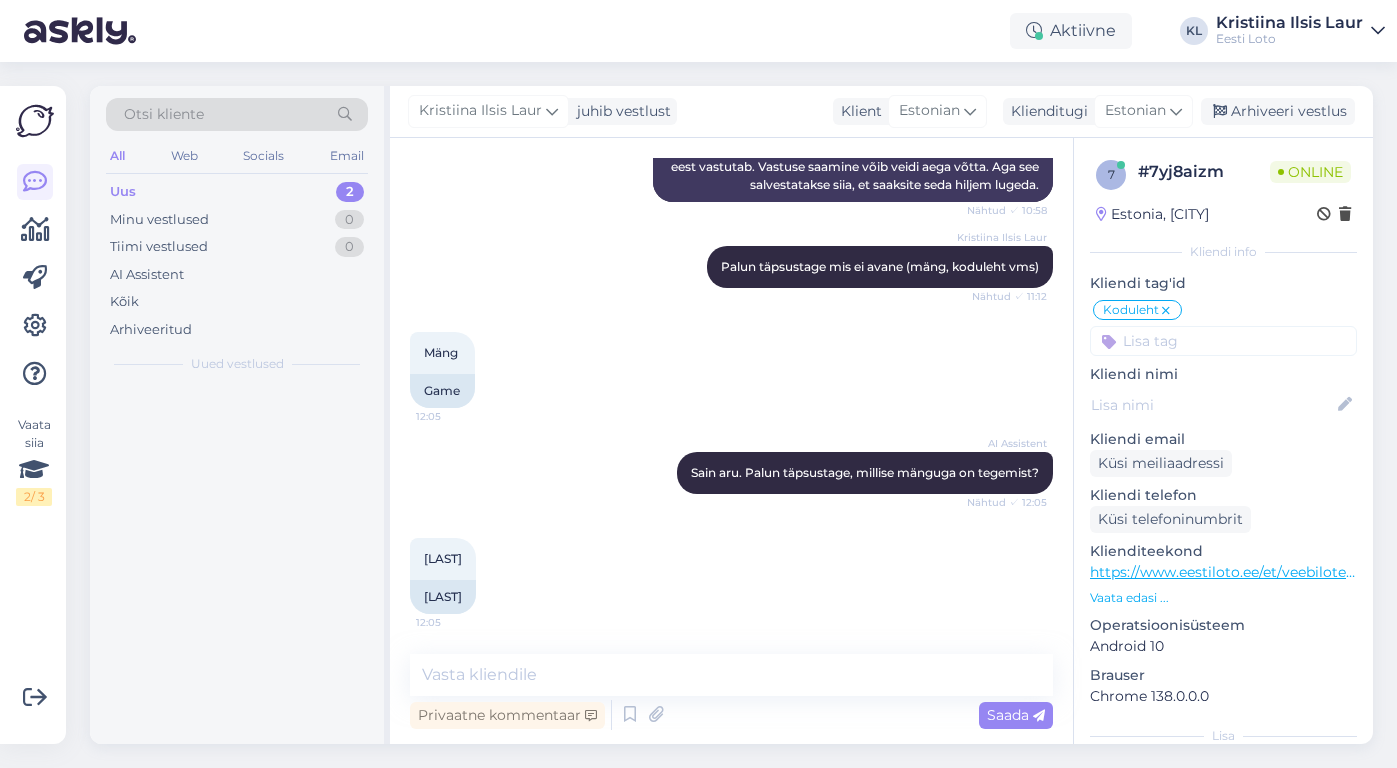scroll, scrollTop: 330, scrollLeft: 0, axis: vertical 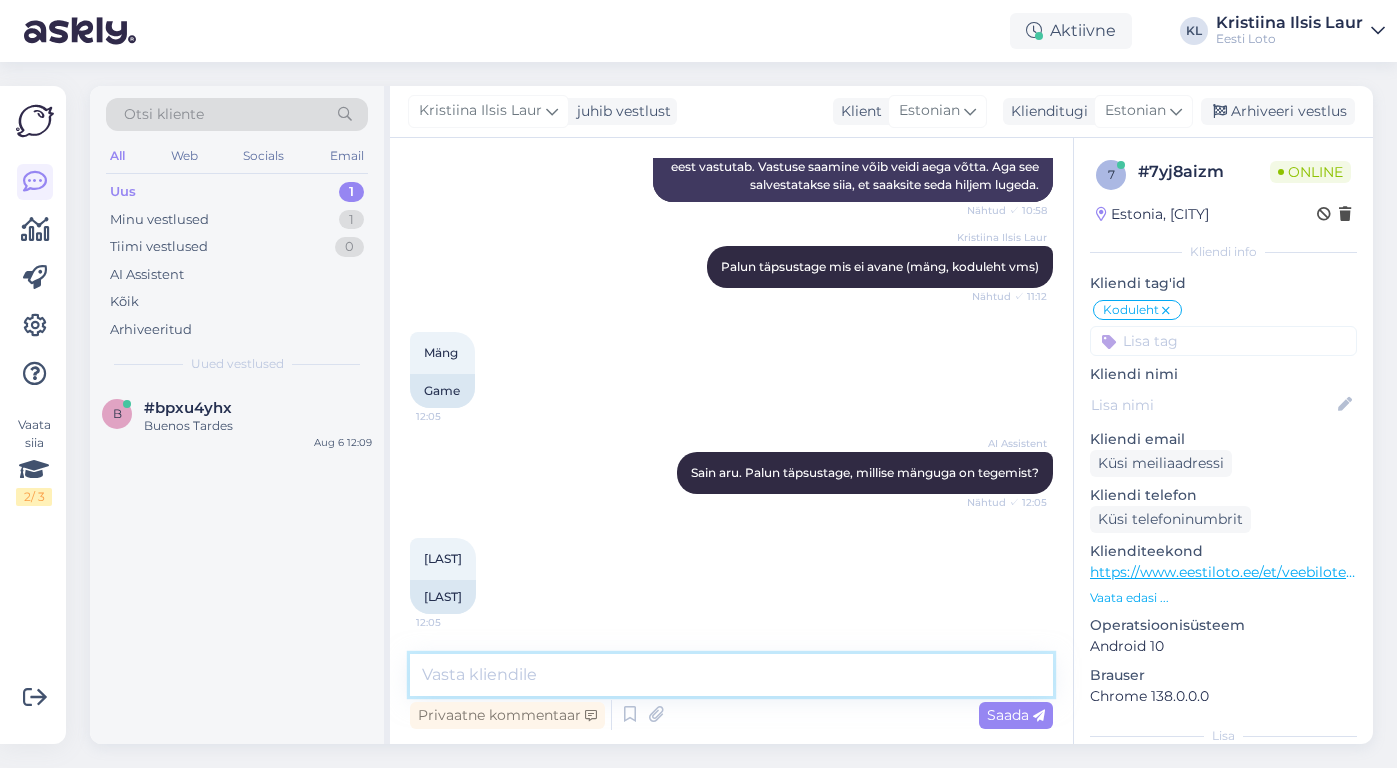click at bounding box center [731, 675] 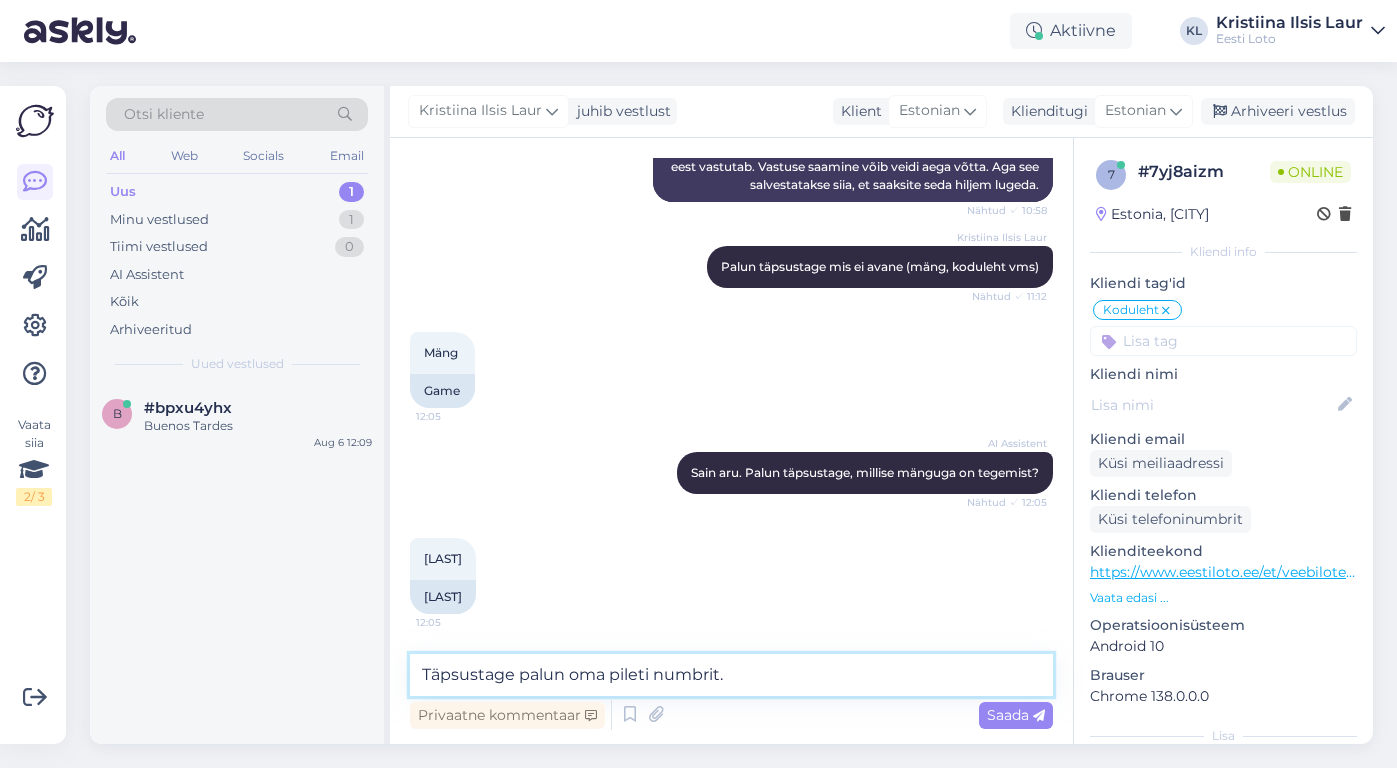 type on "Täpsustage palun oma pileti numbrit." 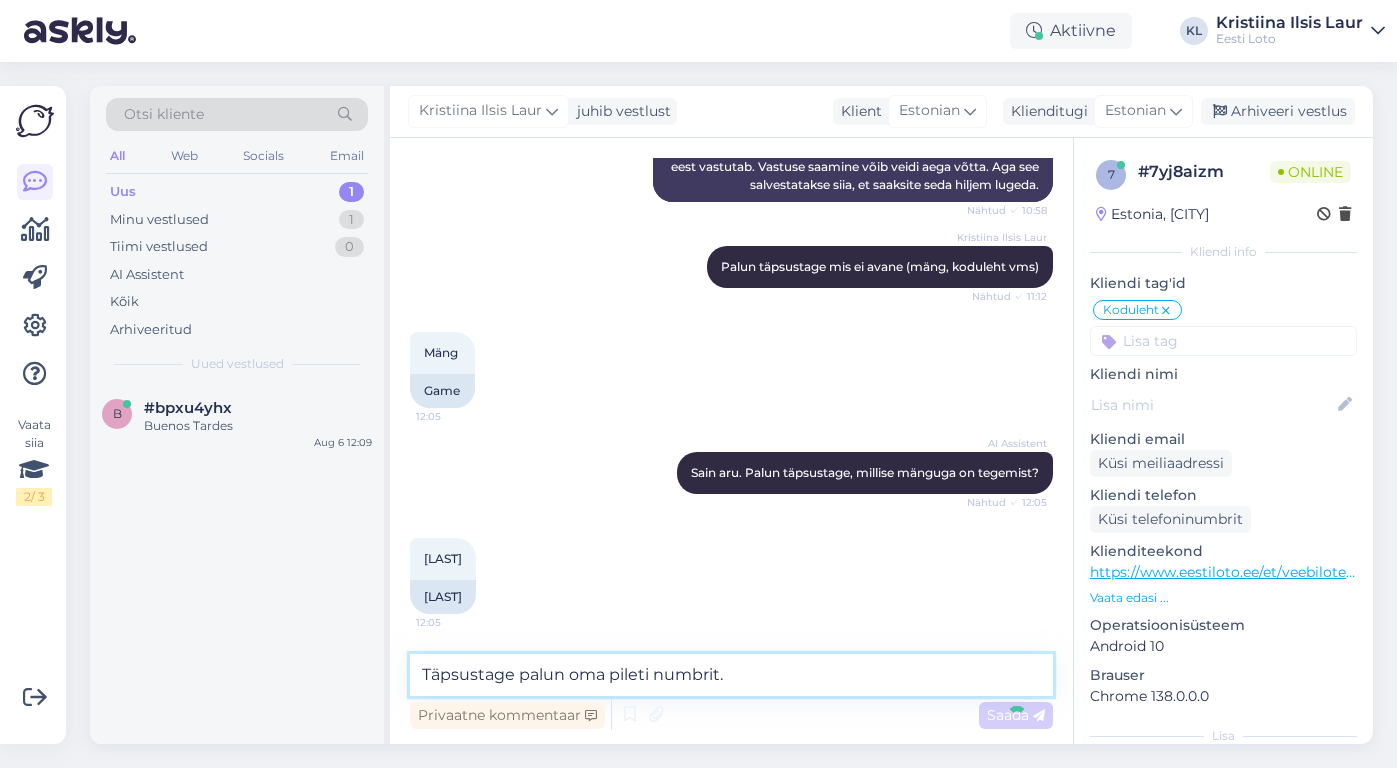 type 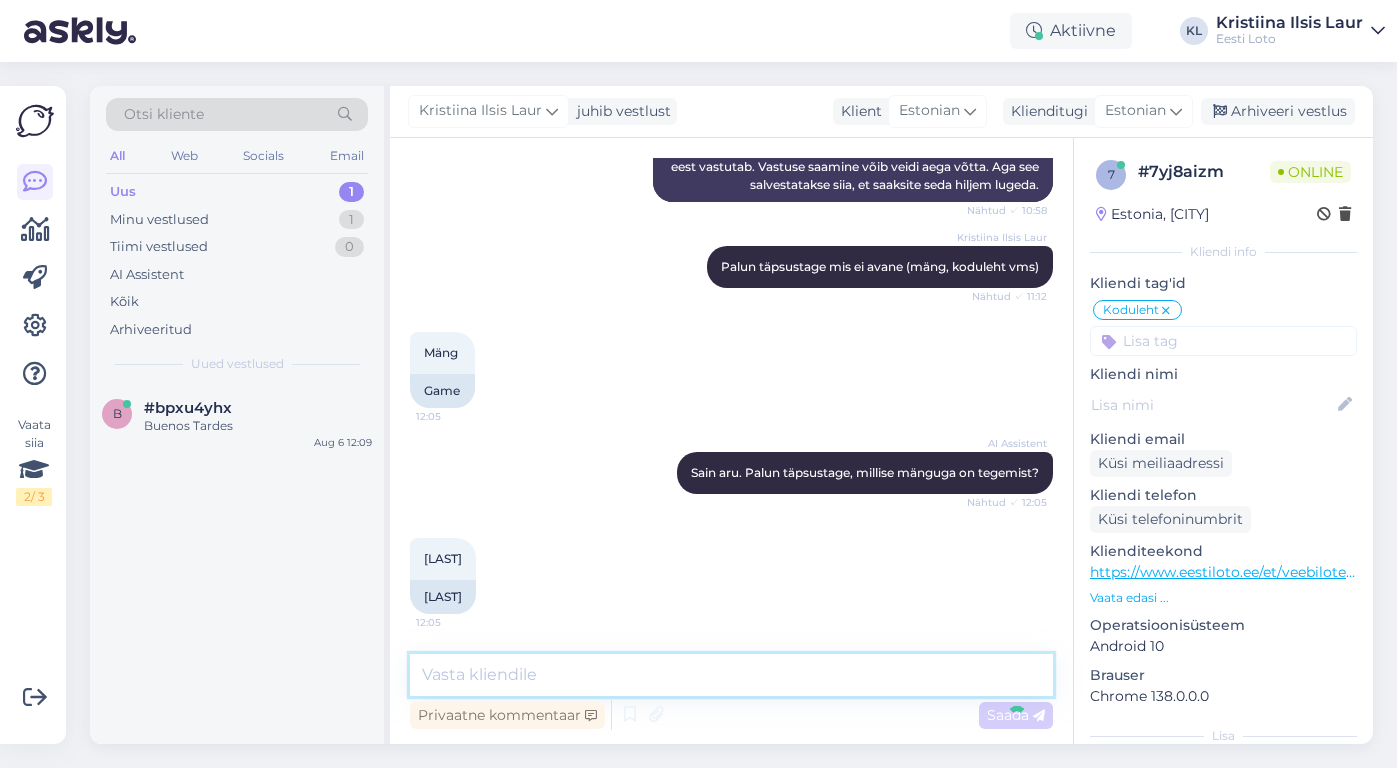 scroll, scrollTop: 416, scrollLeft: 0, axis: vertical 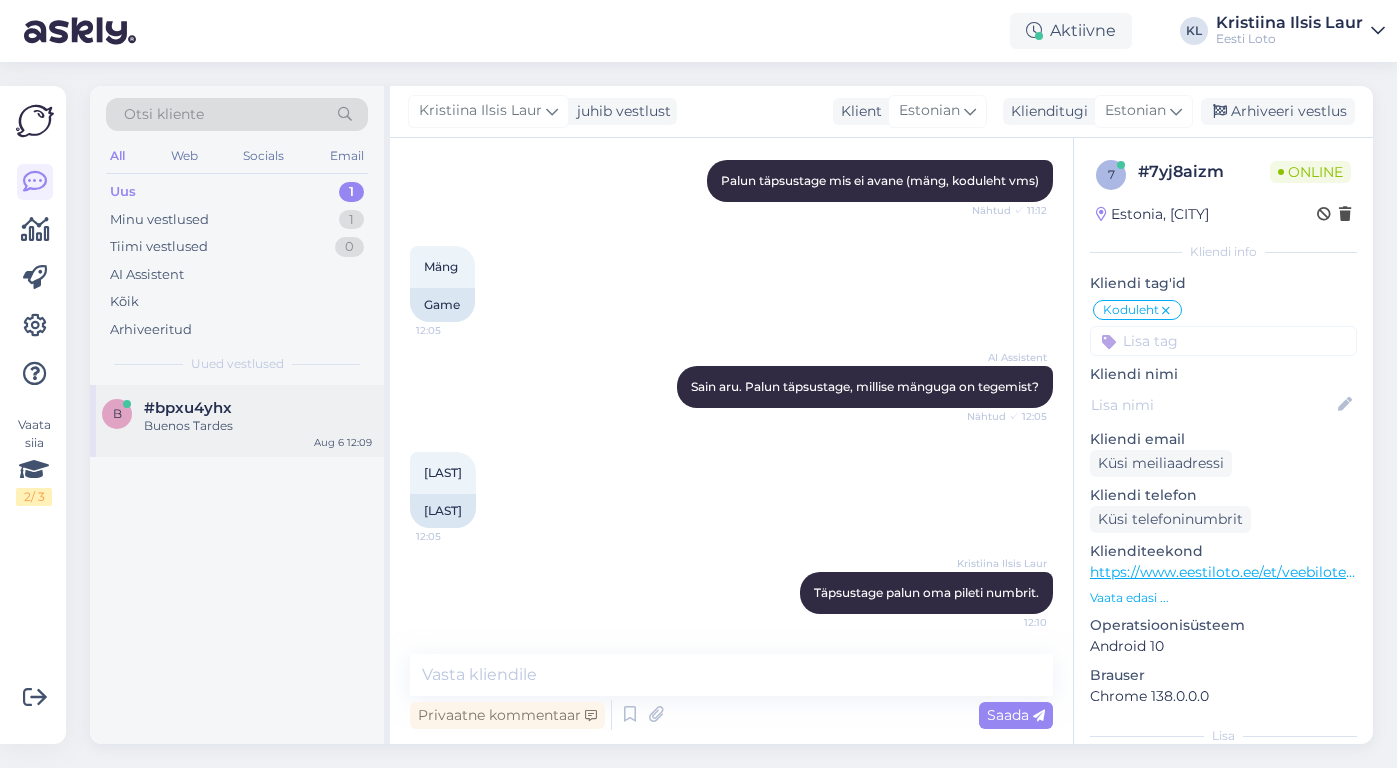 click on "Buenos Tardes" at bounding box center [258, 426] 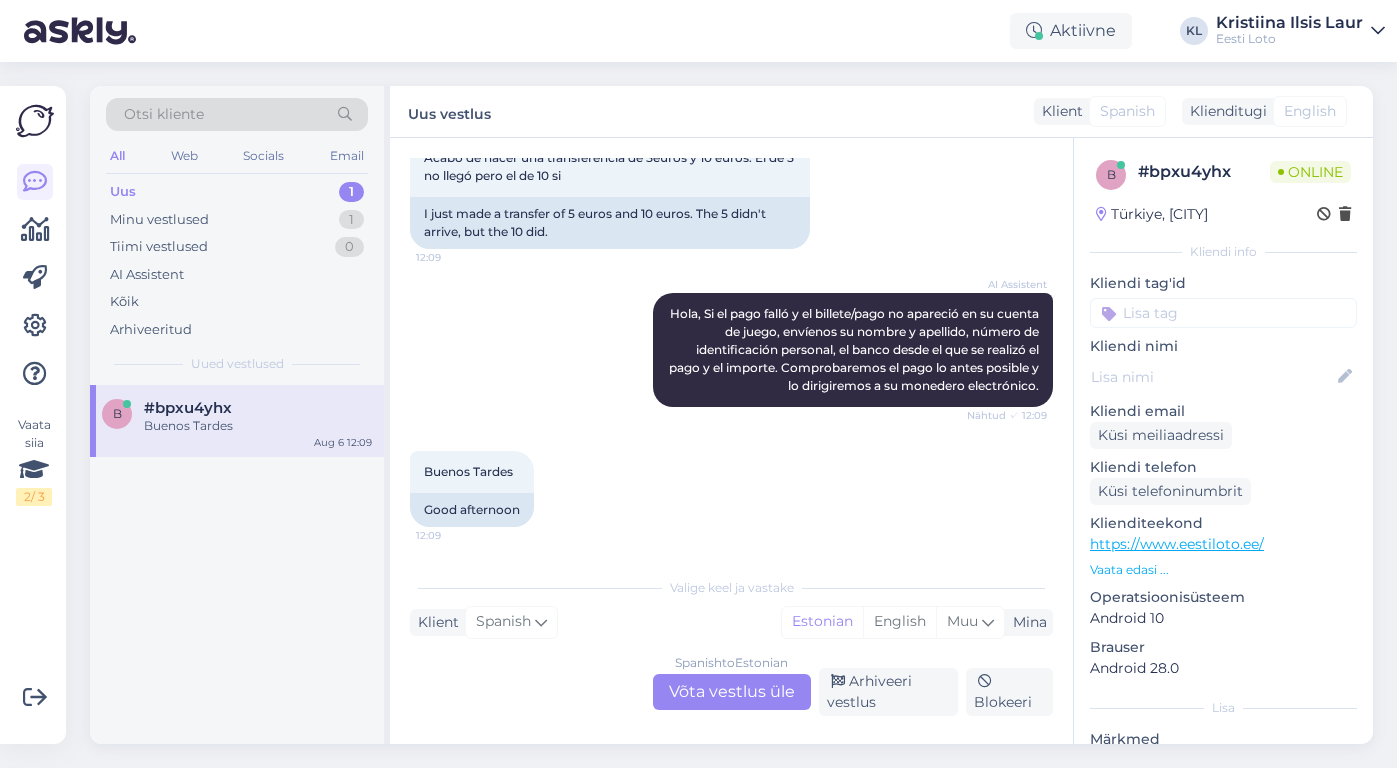 click on "Spanish  to  Estonian Võta vestlus üle" at bounding box center [732, 692] 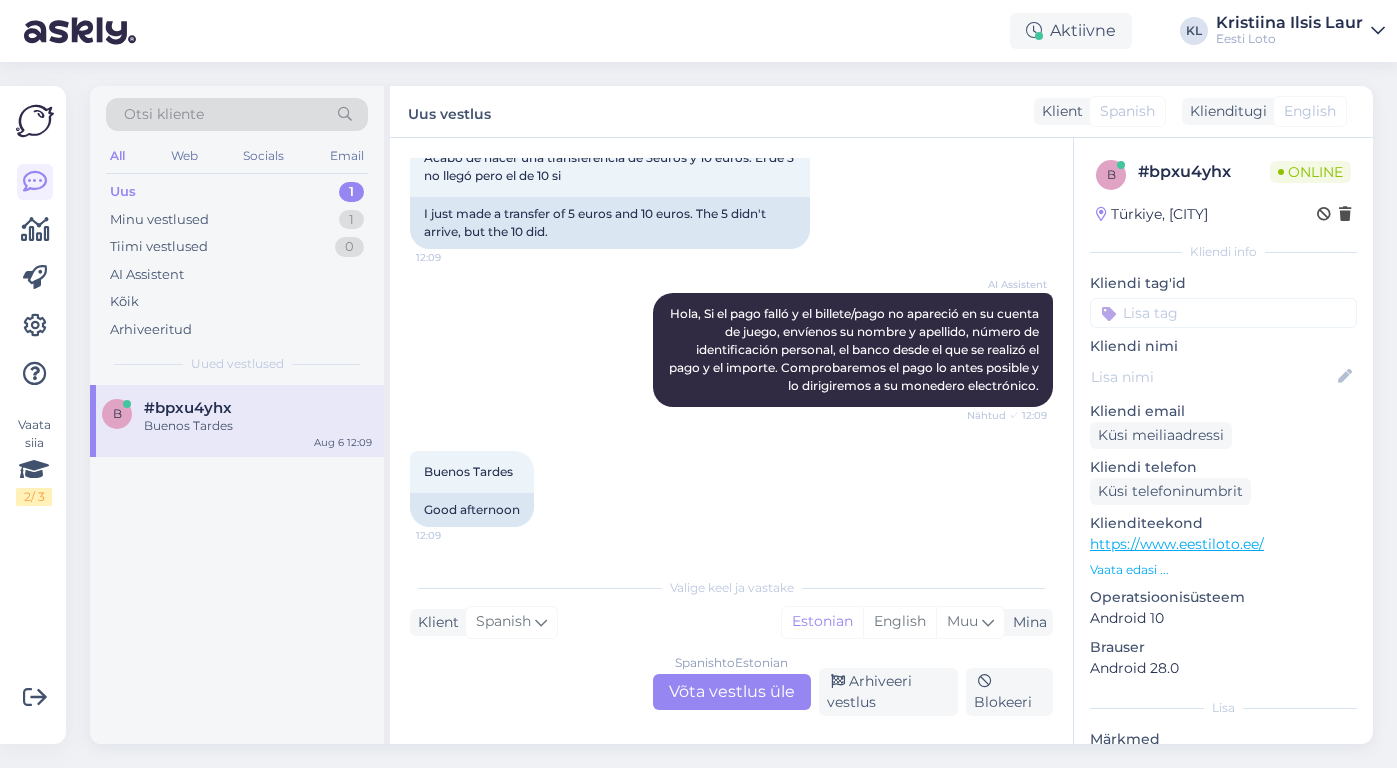 scroll, scrollTop: 103, scrollLeft: 0, axis: vertical 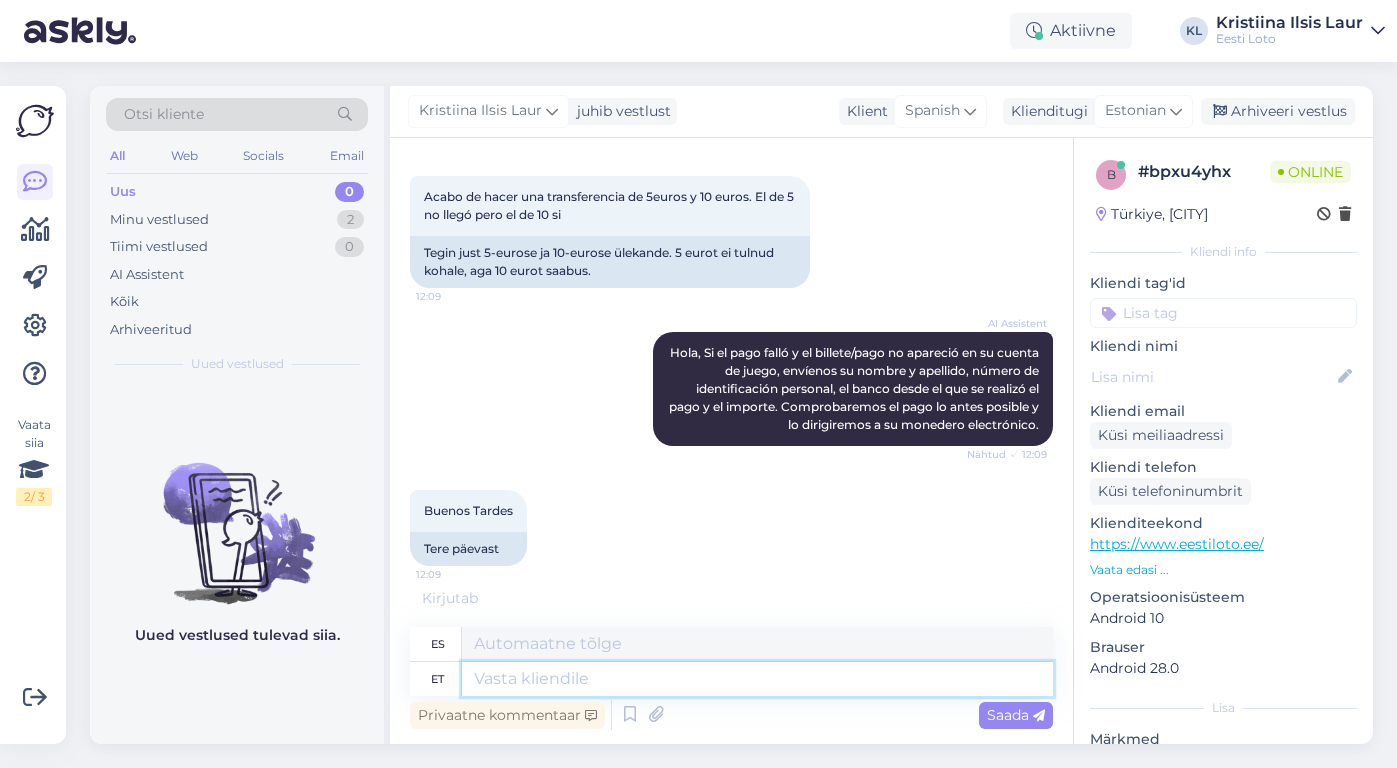 click at bounding box center (757, 679) 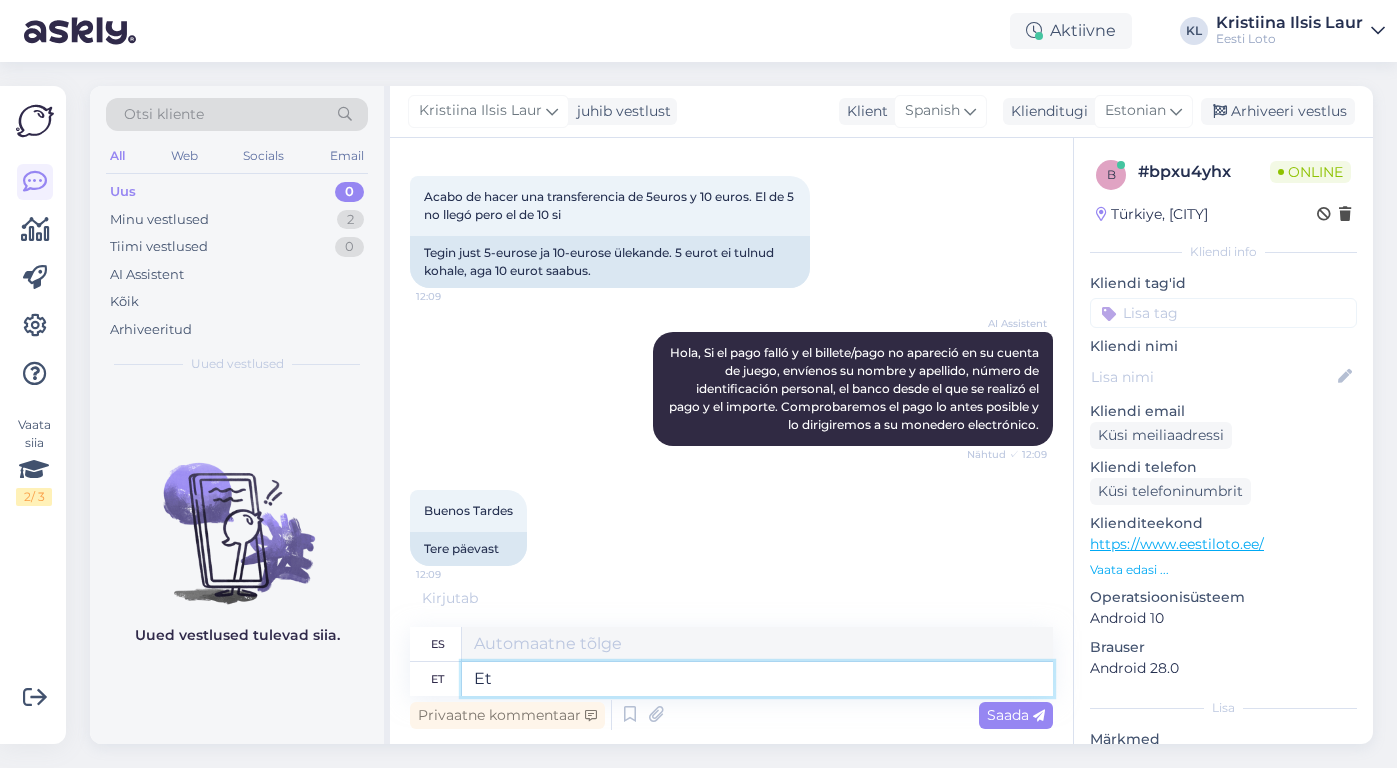type on "Et" 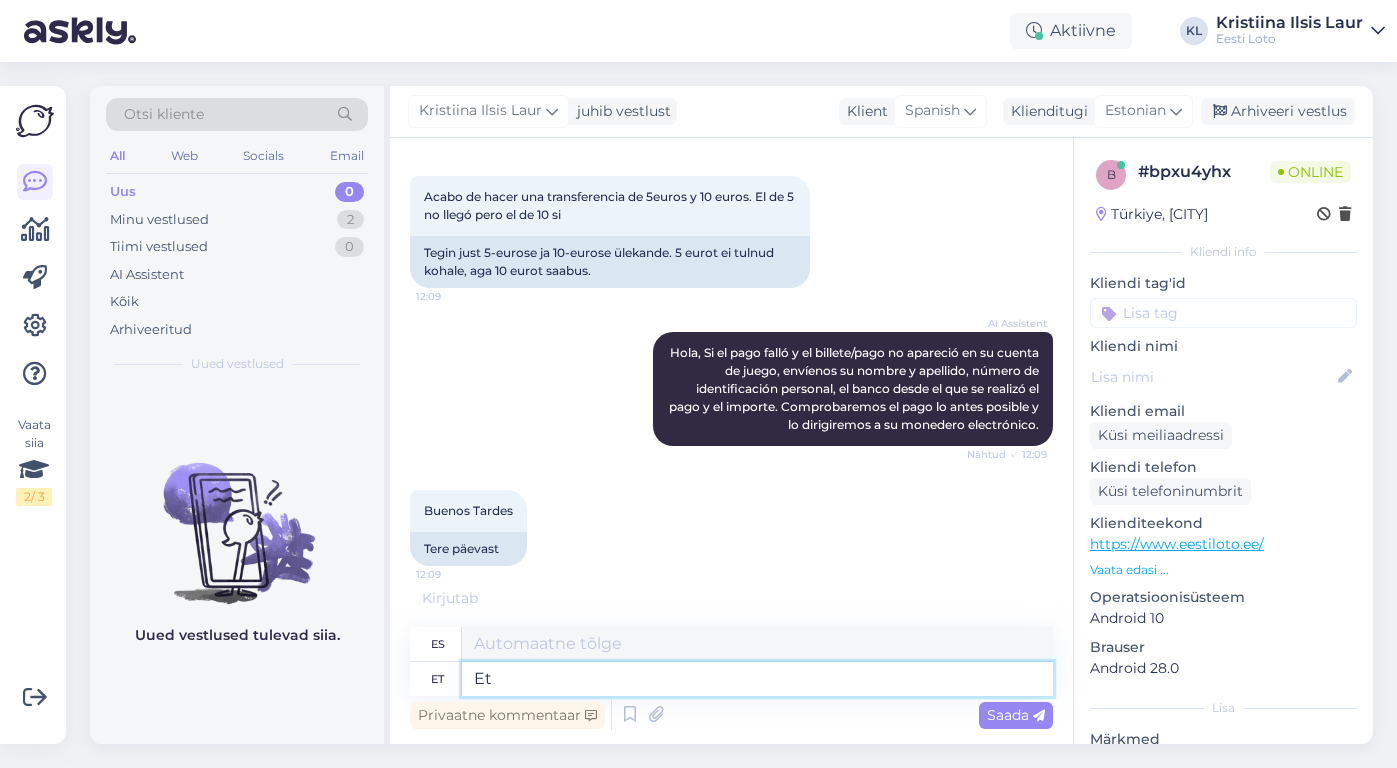 type on "Eso" 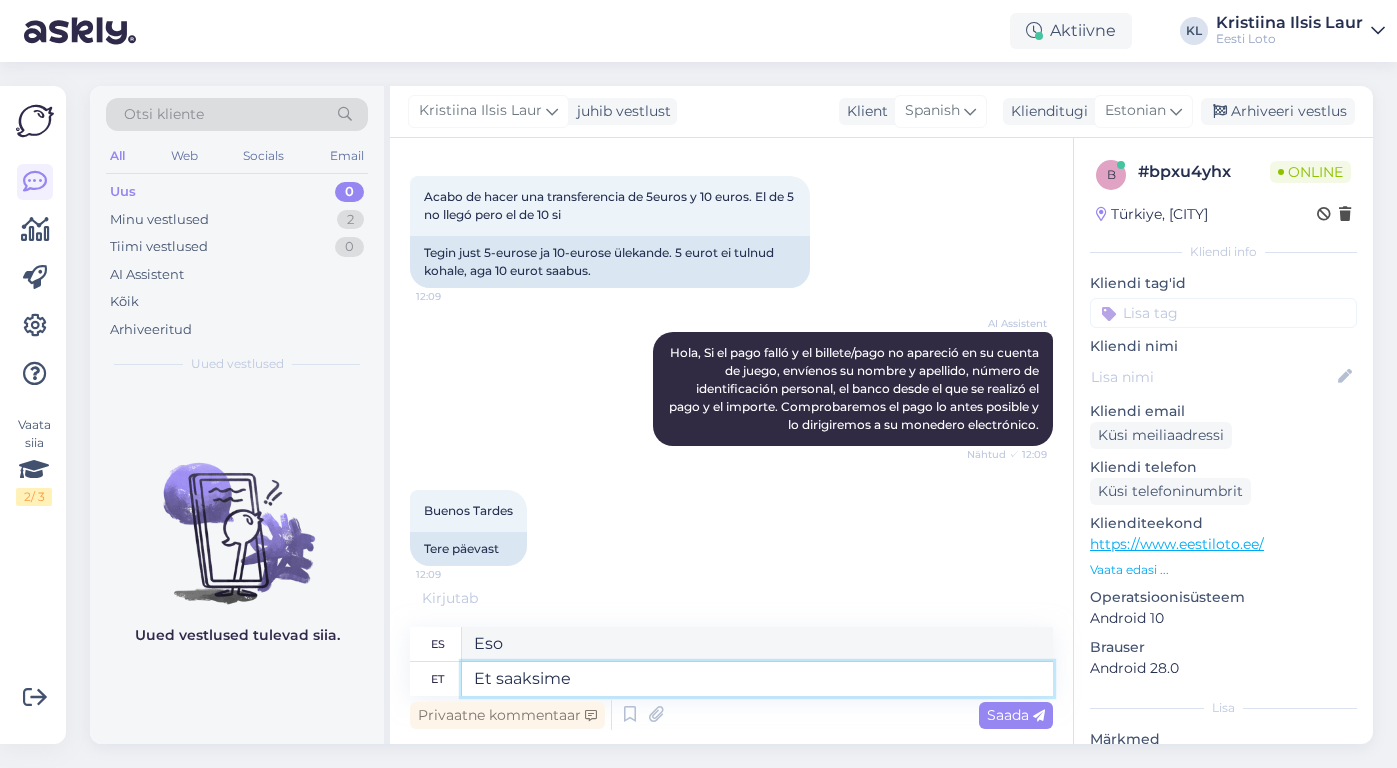 type on "Et saaksime" 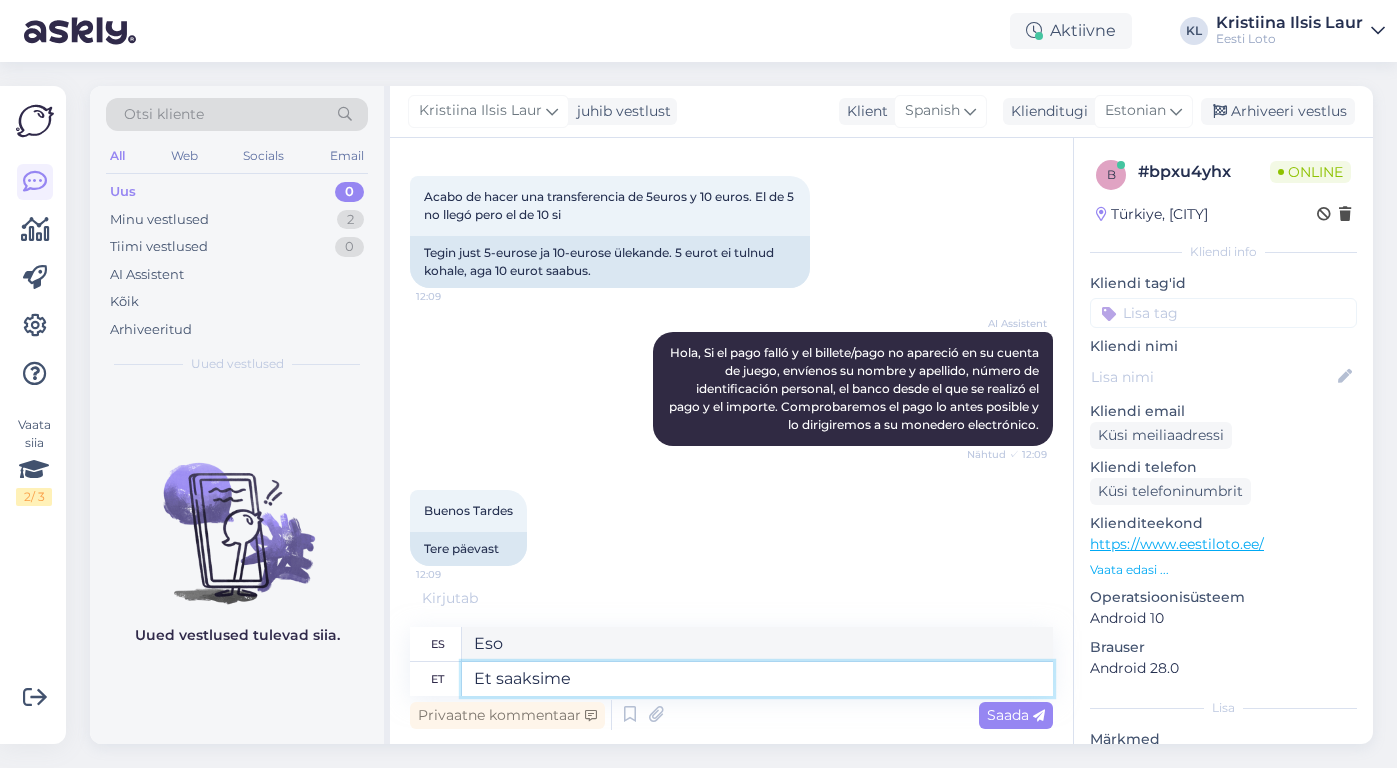 type on "Para que podamos" 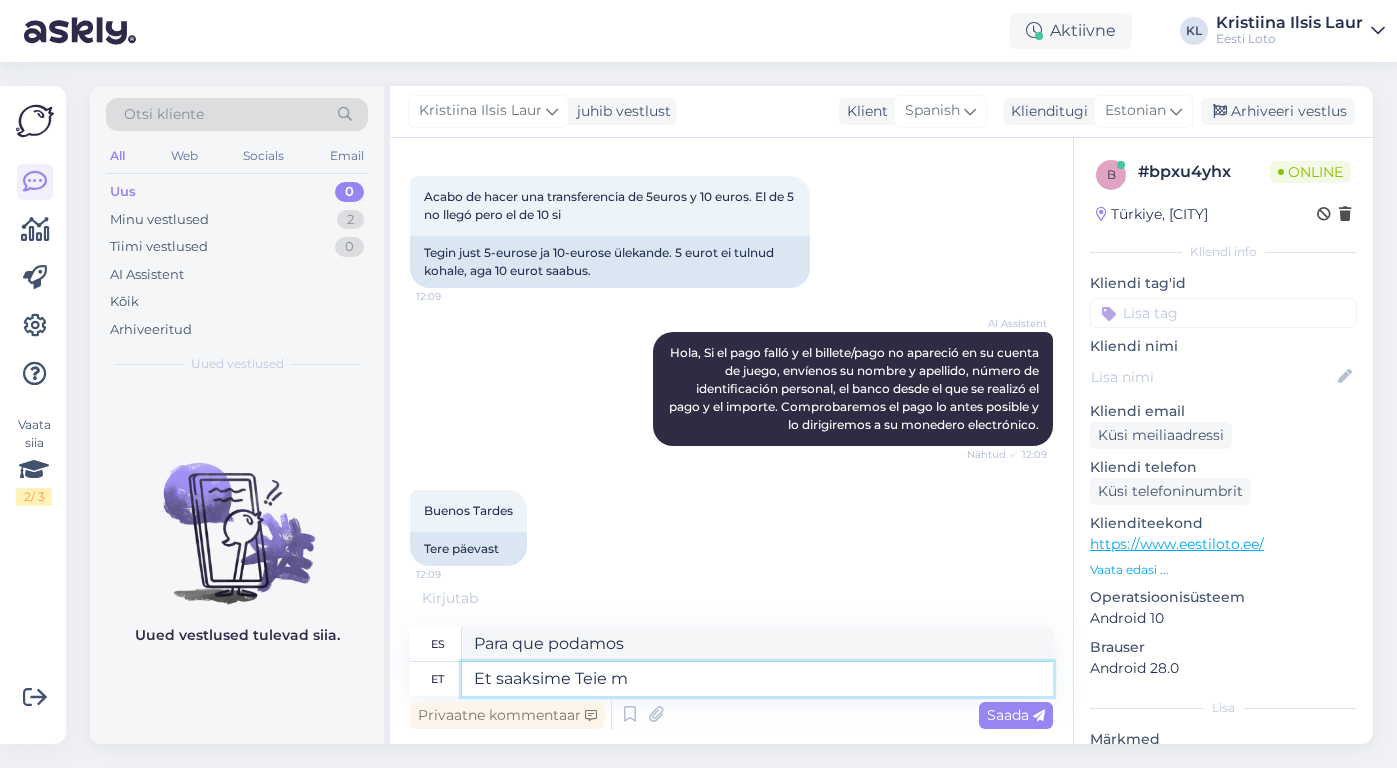type on "Et saaksime Teie ma" 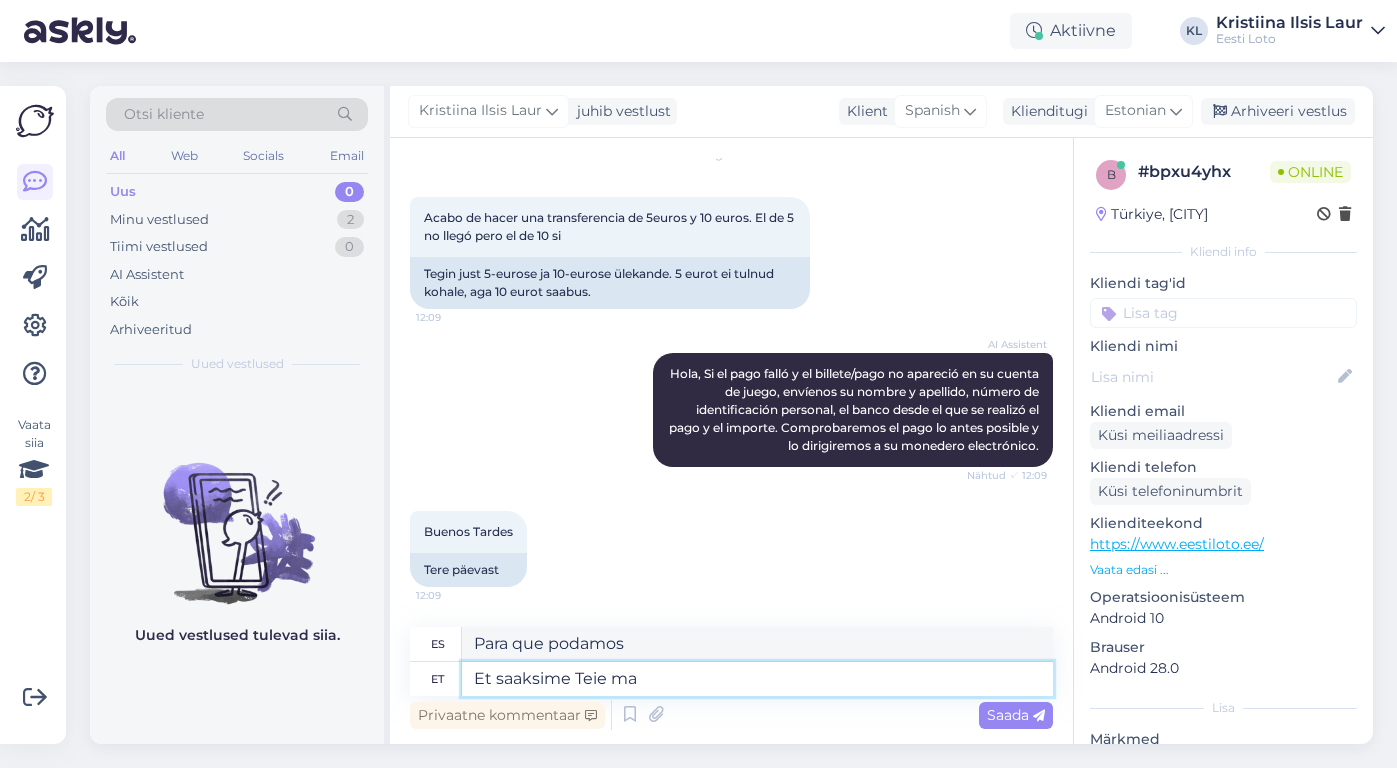 type on "Para que podamos obtener su" 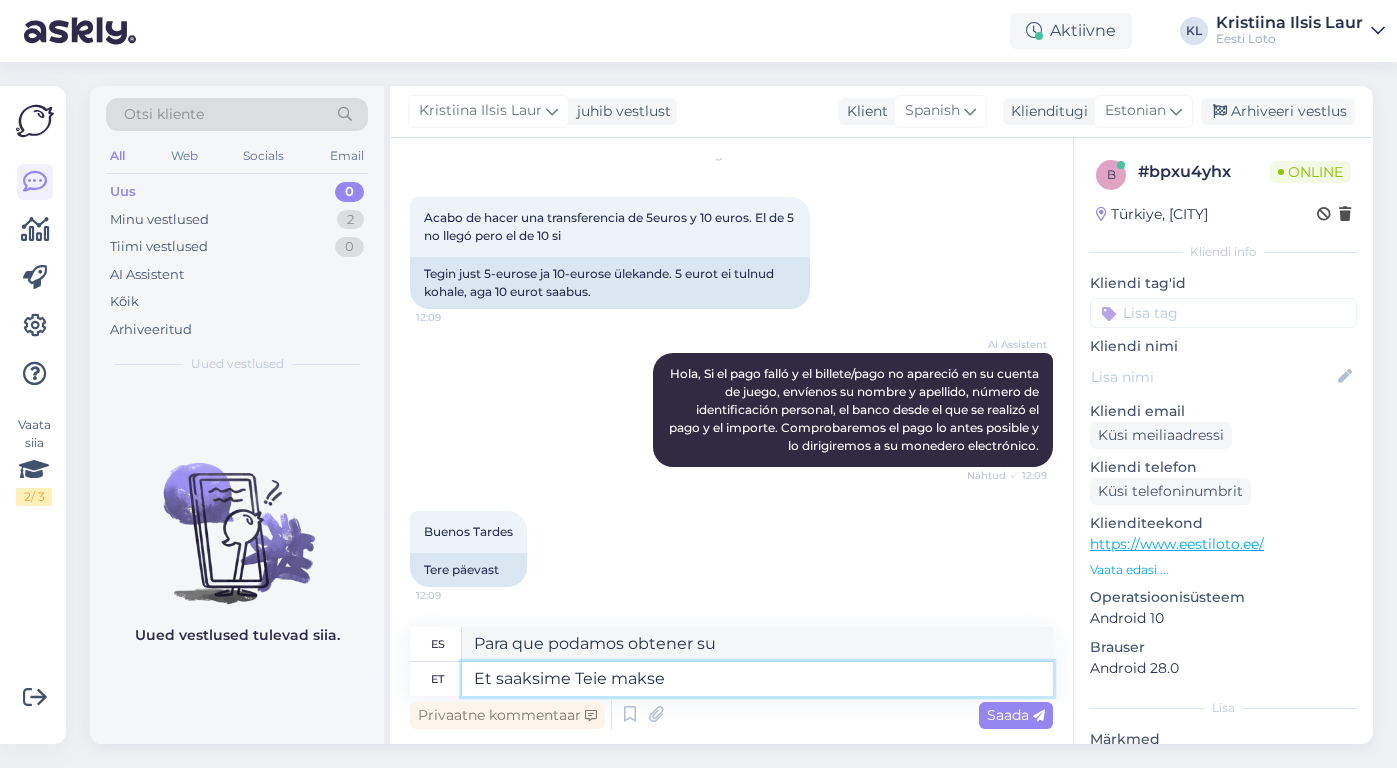 type on "Et saaksime Teie makse" 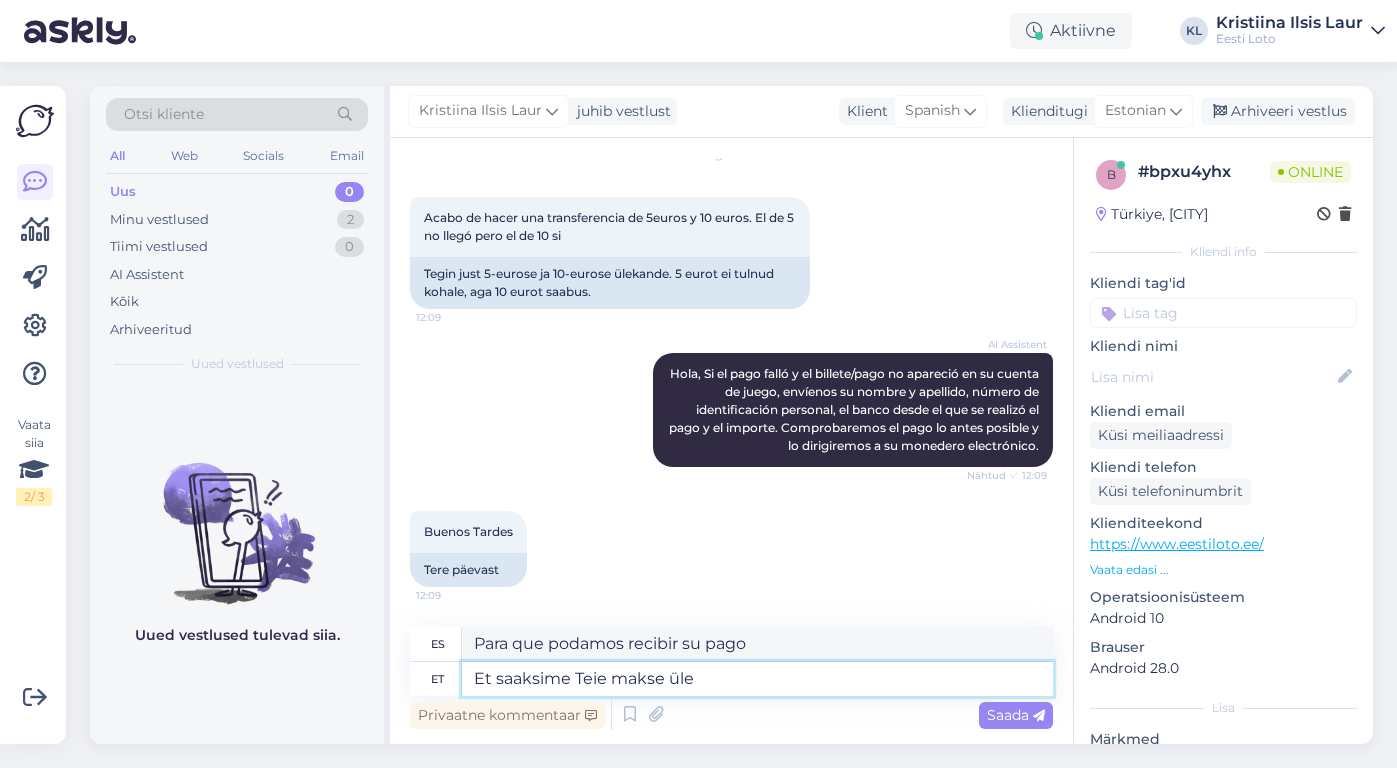 type on "Et saaksime Teie makse üle k" 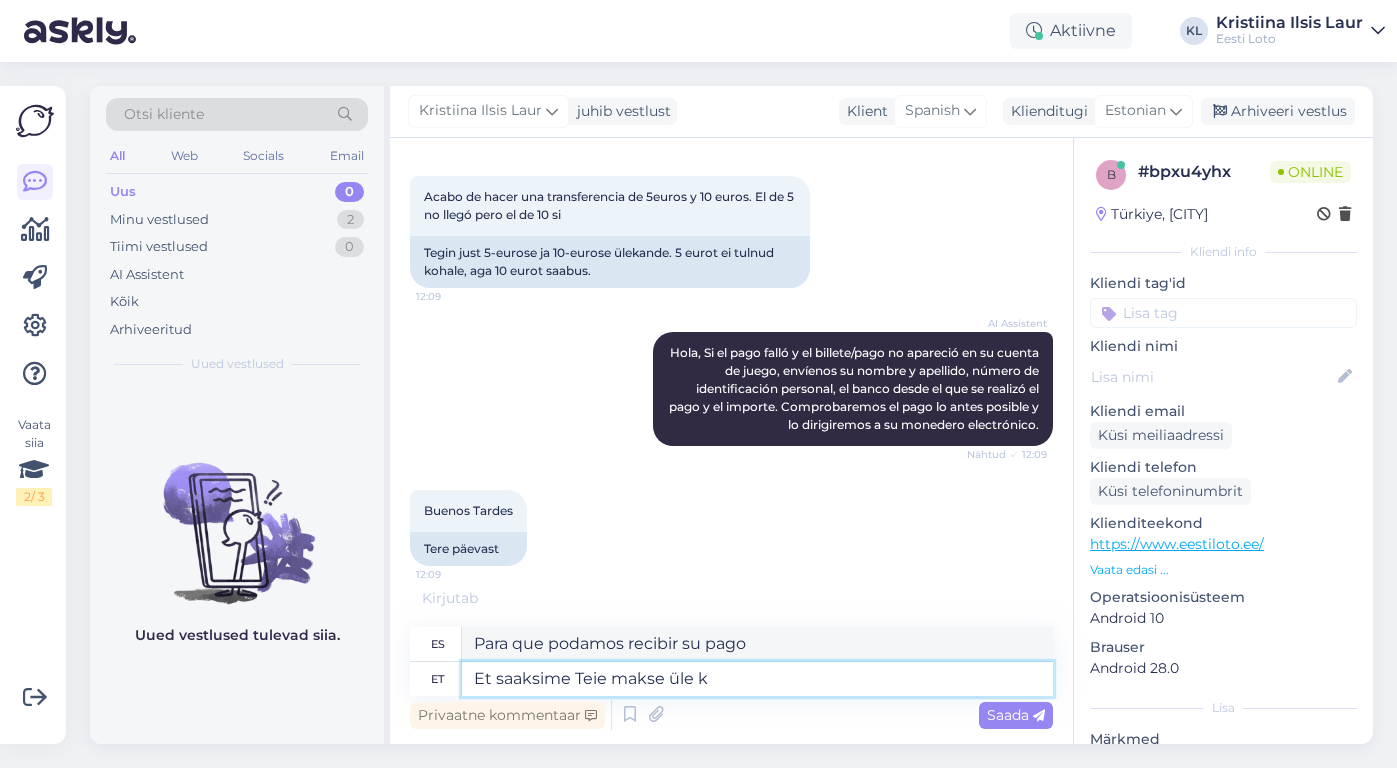 type on "Para que podamos transferir tu pago" 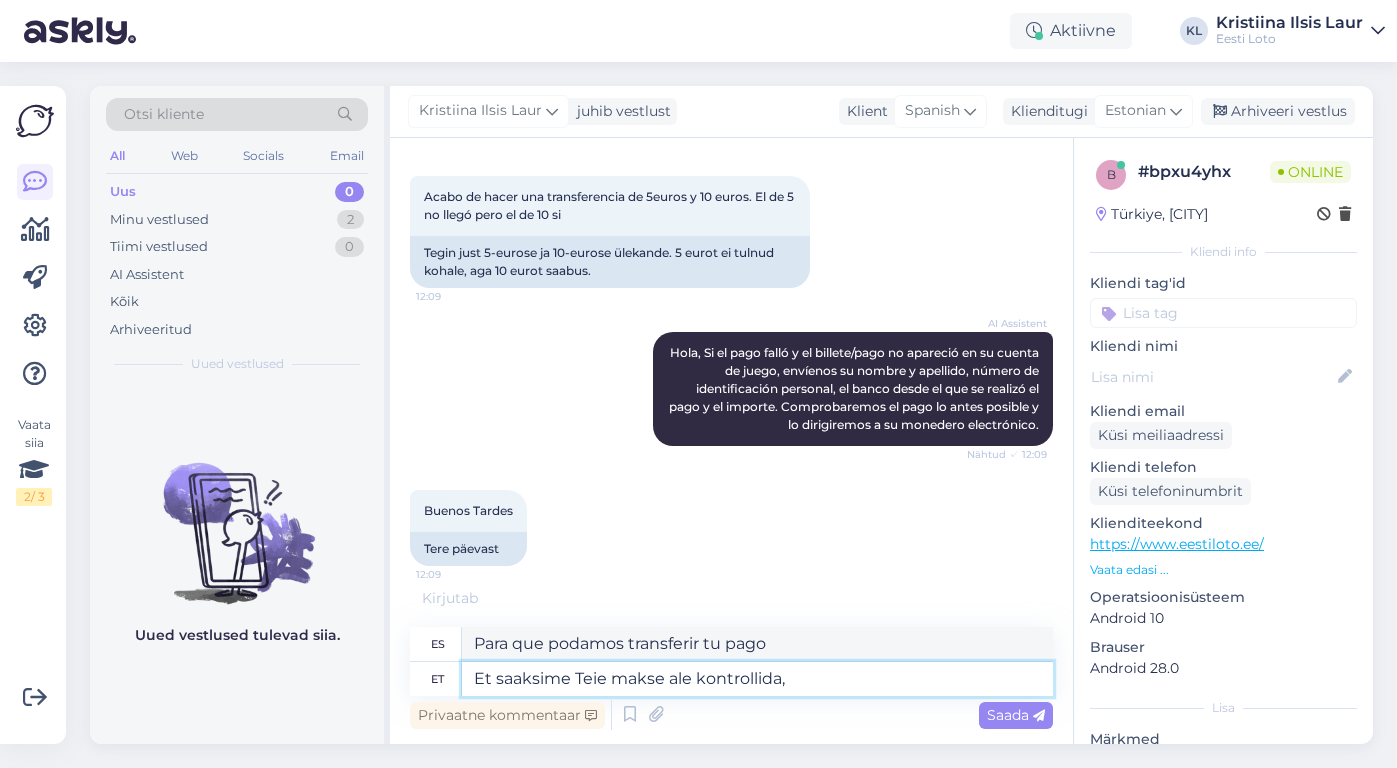 type on "Et saaksime Teie makse ale kontrollida," 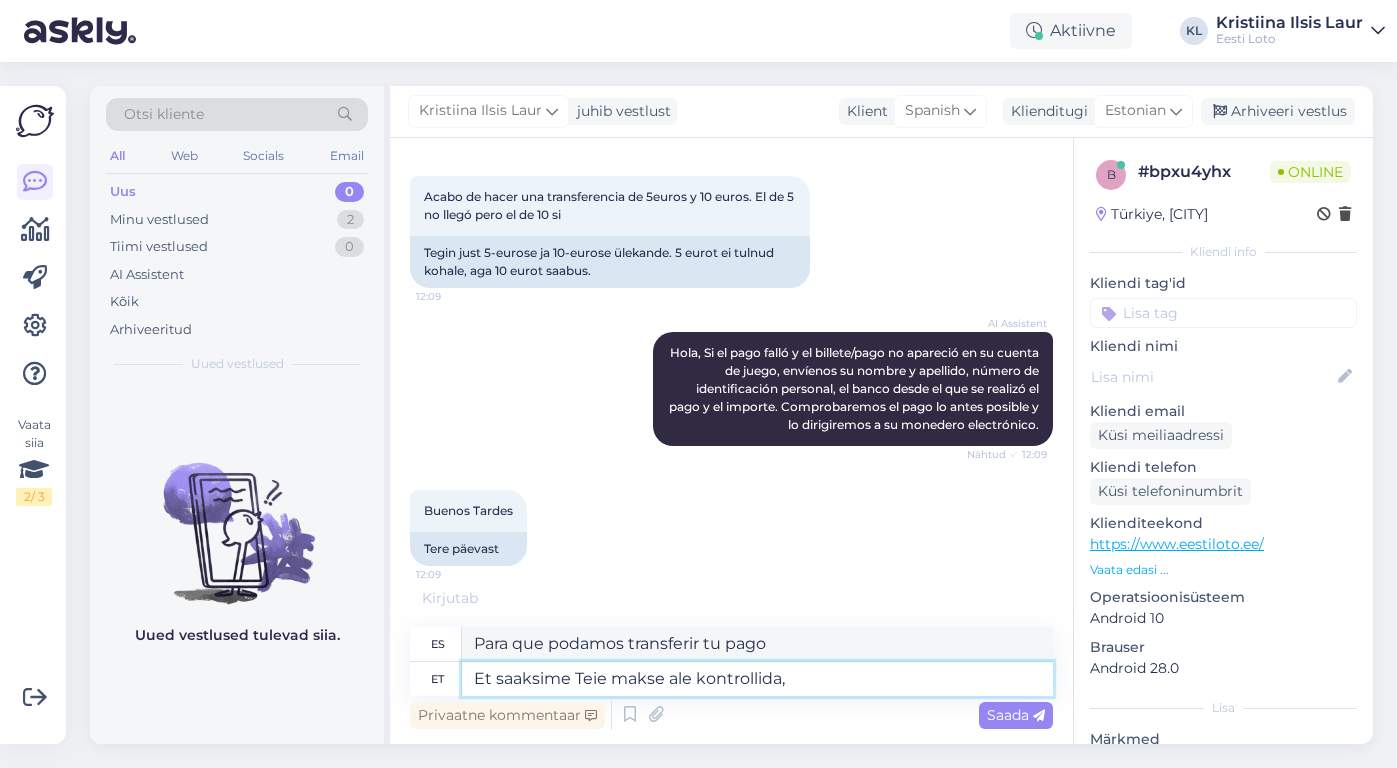 type on "Para que podamos verificar su pago," 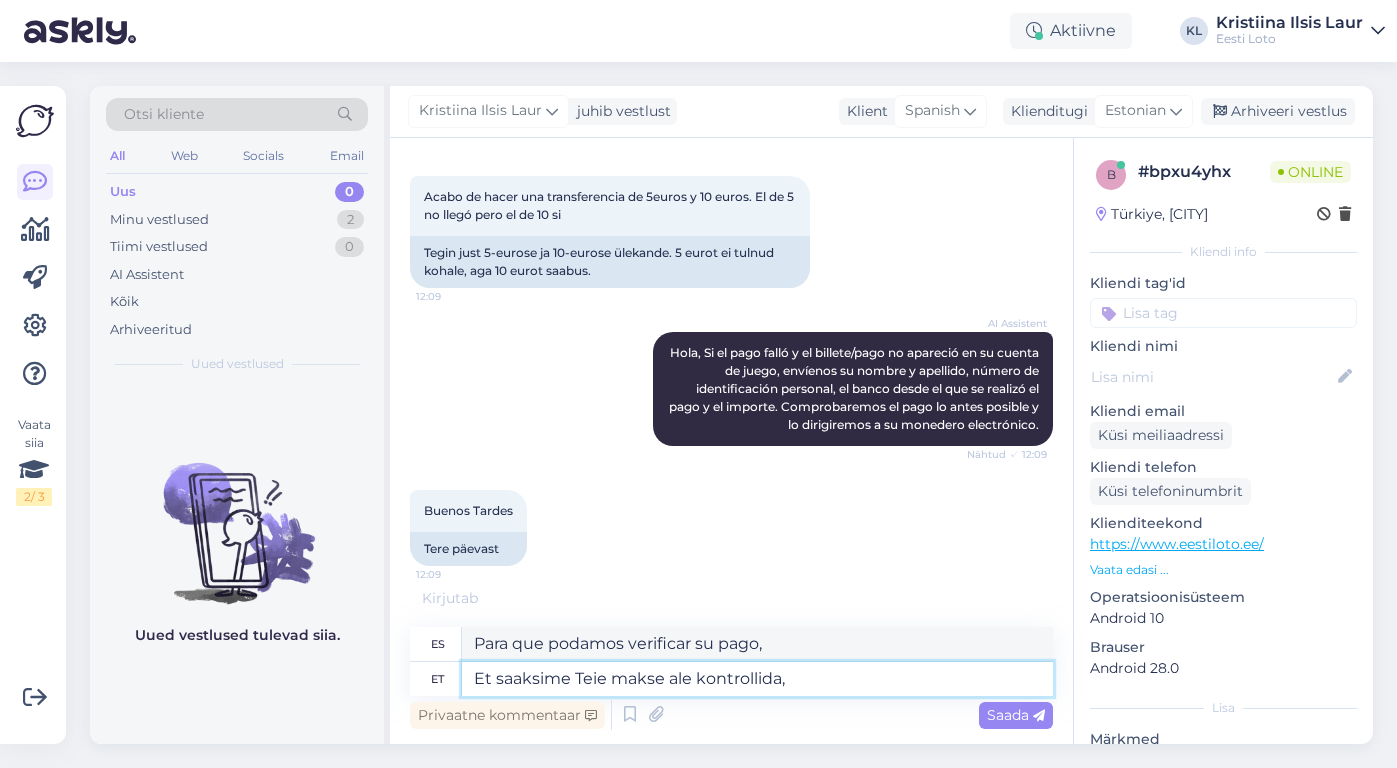 click on "Et saaksime Teie makse ale kontrollida," at bounding box center (757, 679) 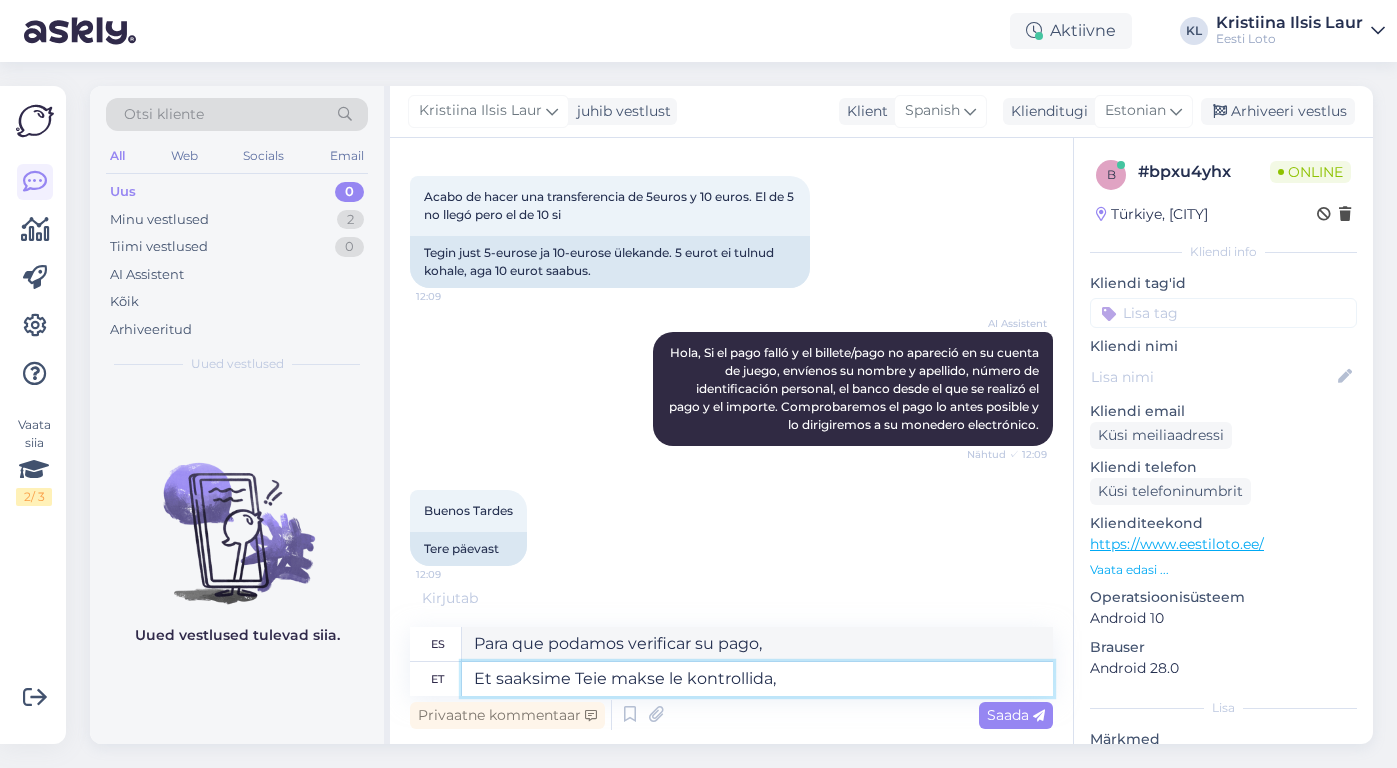 type on "Et saaksime Teie makse üle kontrollida," 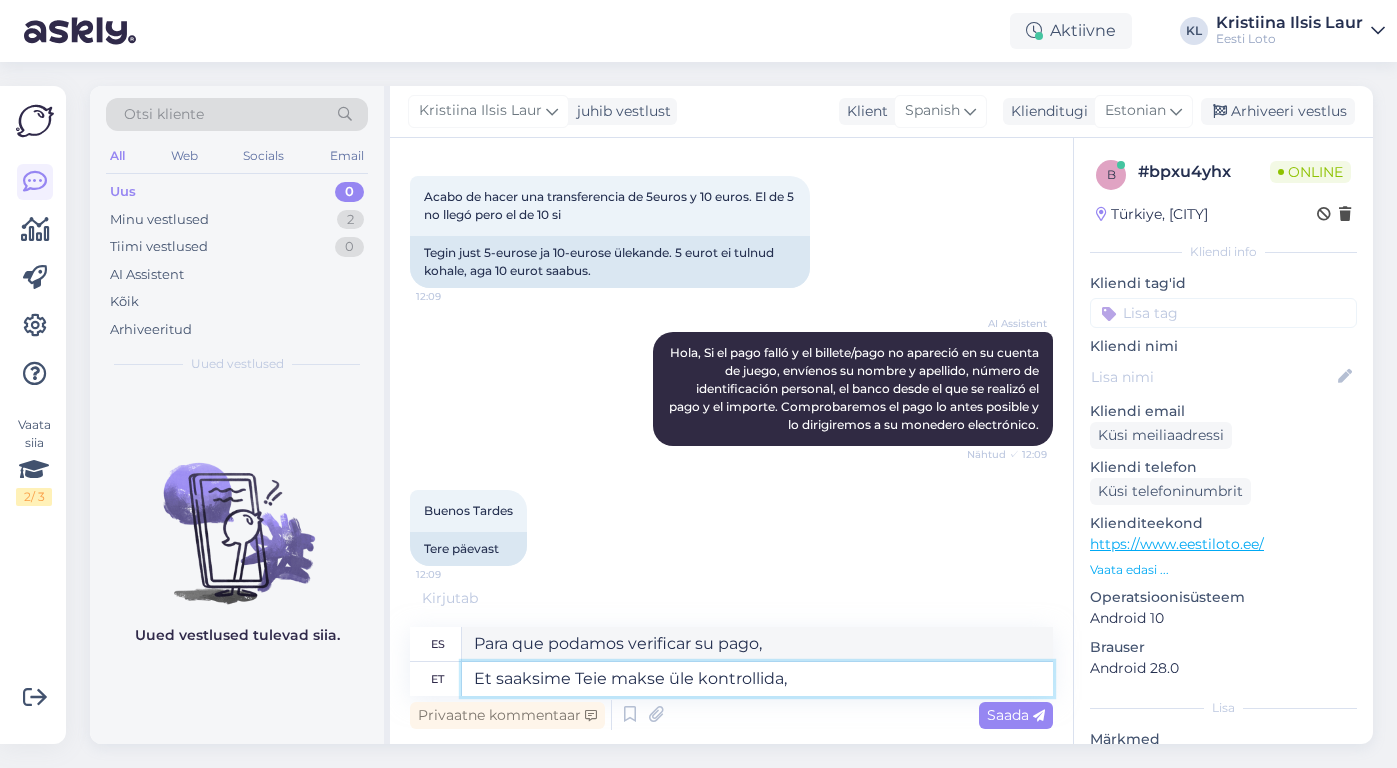 drag, startPoint x: 837, startPoint y: 684, endPoint x: 105, endPoint y: 670, distance: 732.13385 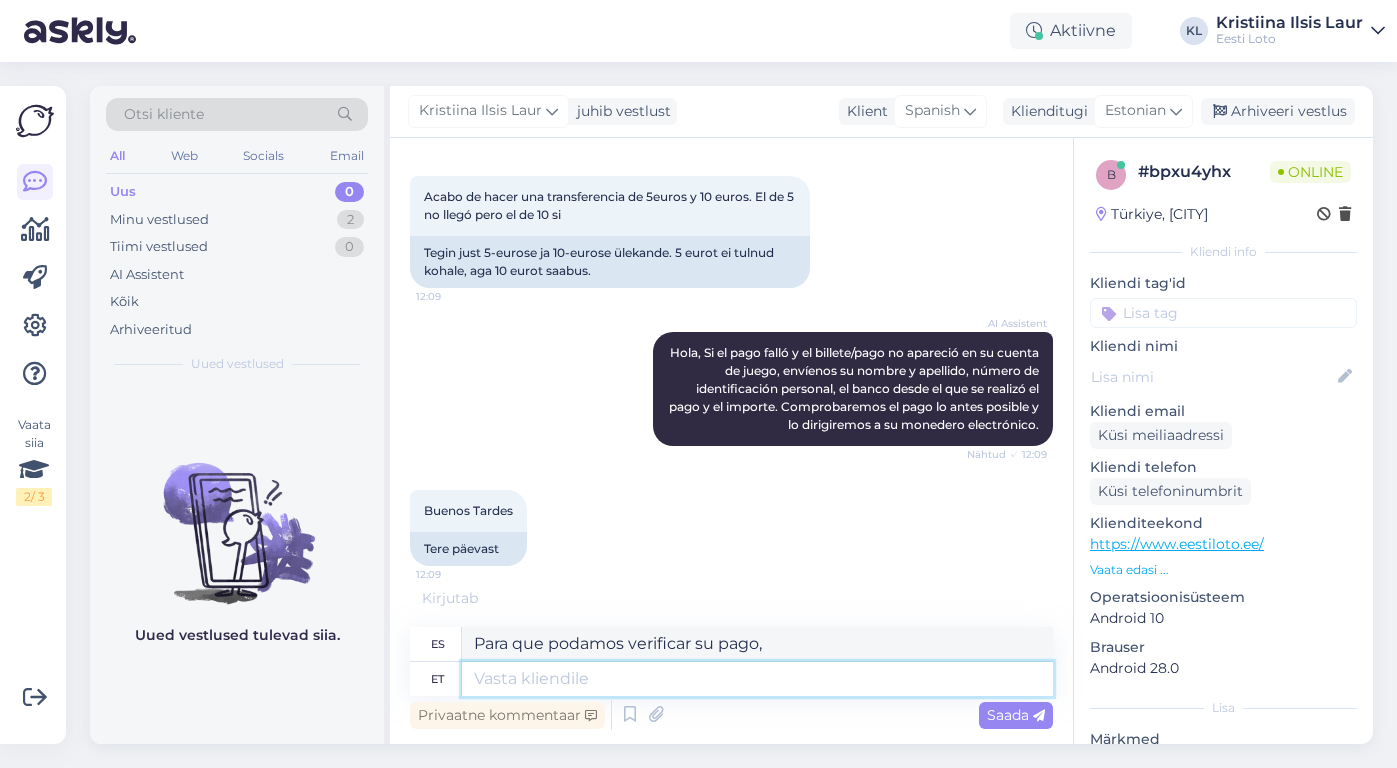 type 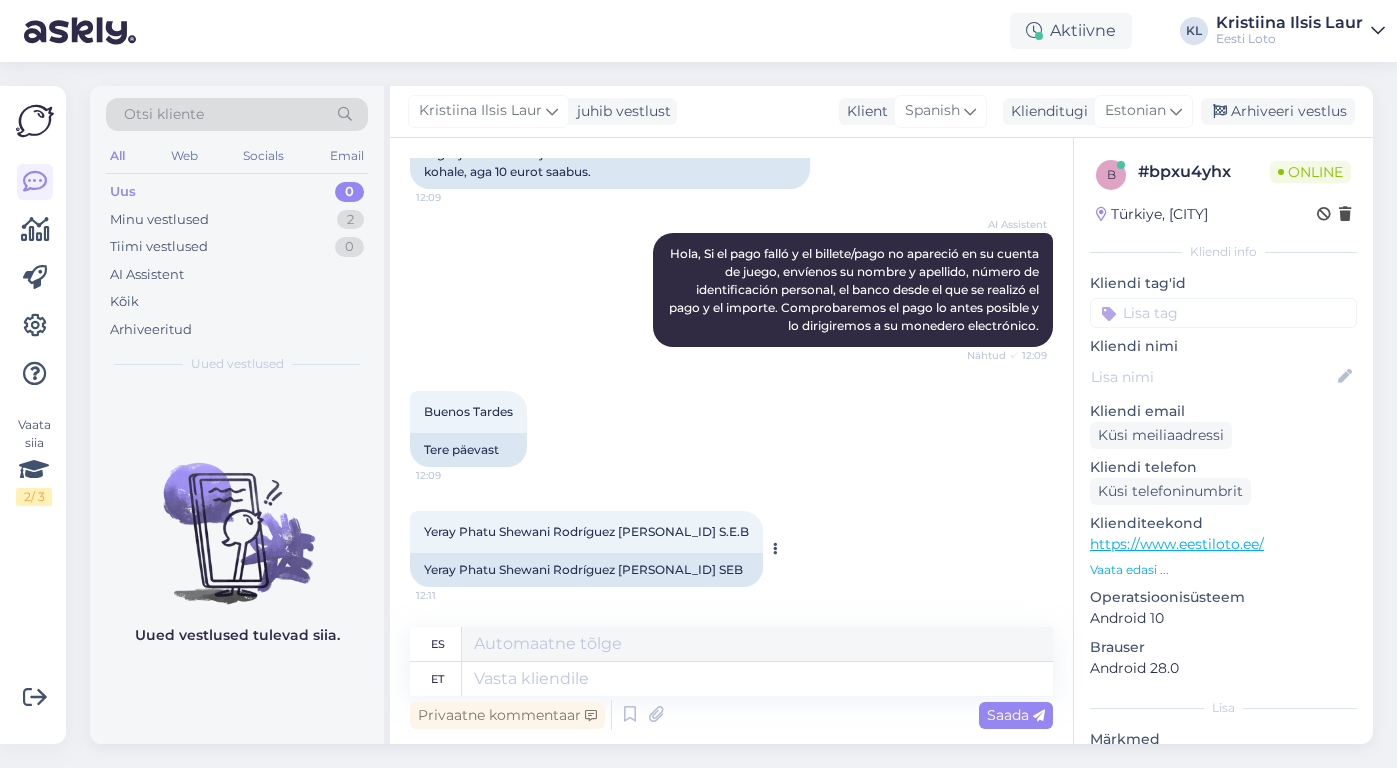 scroll, scrollTop: 223, scrollLeft: 0, axis: vertical 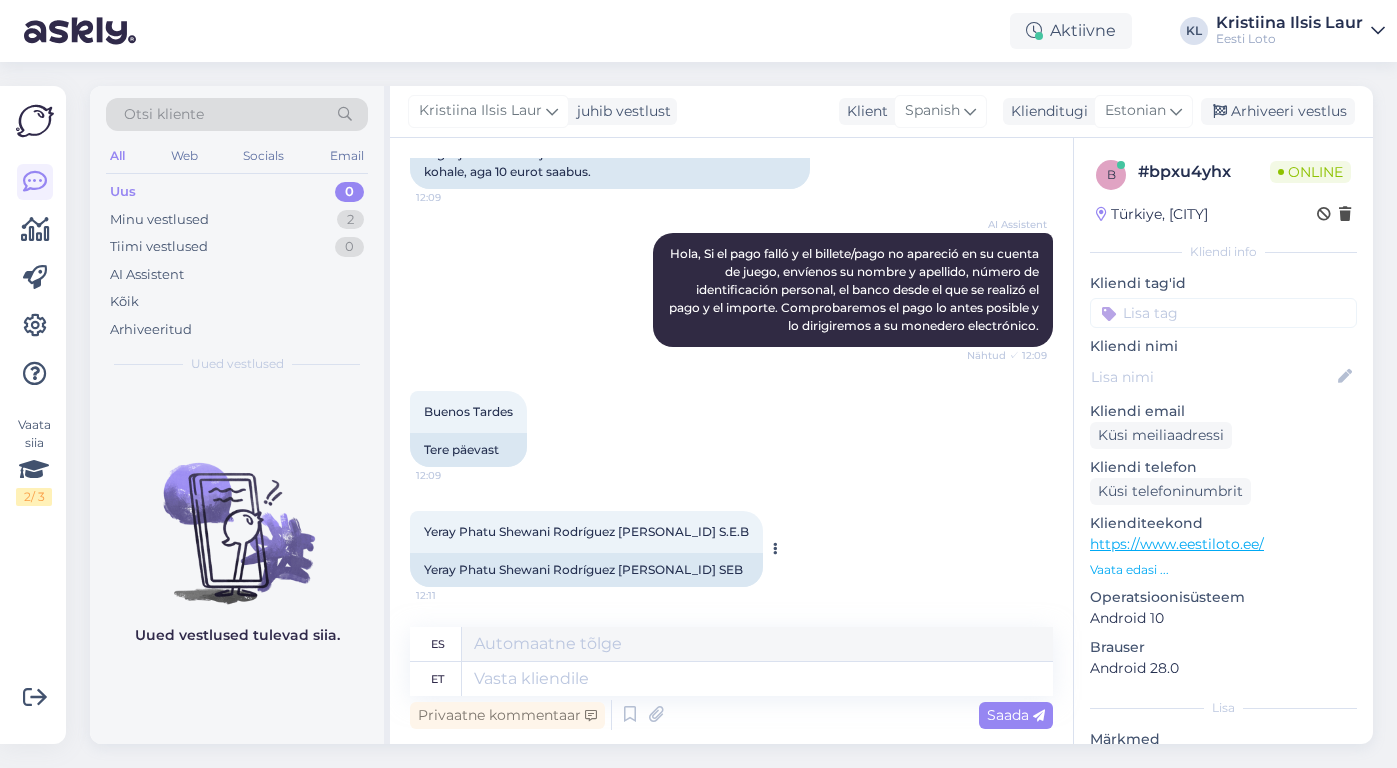click on "Yeray Phatu Shewani Rodríguez [PERSONAL_ID] SEB" at bounding box center [586, 570] 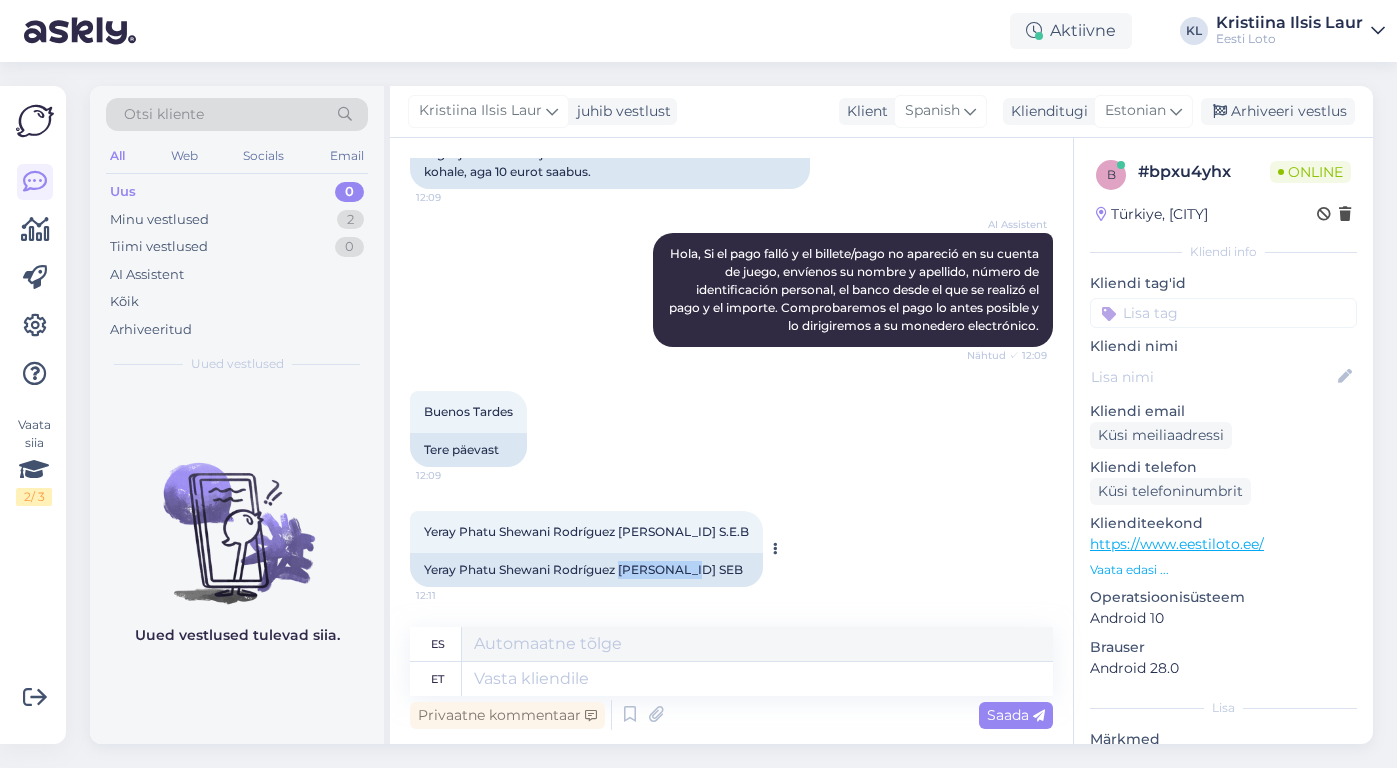 click on "Yeray Phatu Shewani Rodríguez [PERSONAL_ID] SEB" at bounding box center [586, 570] 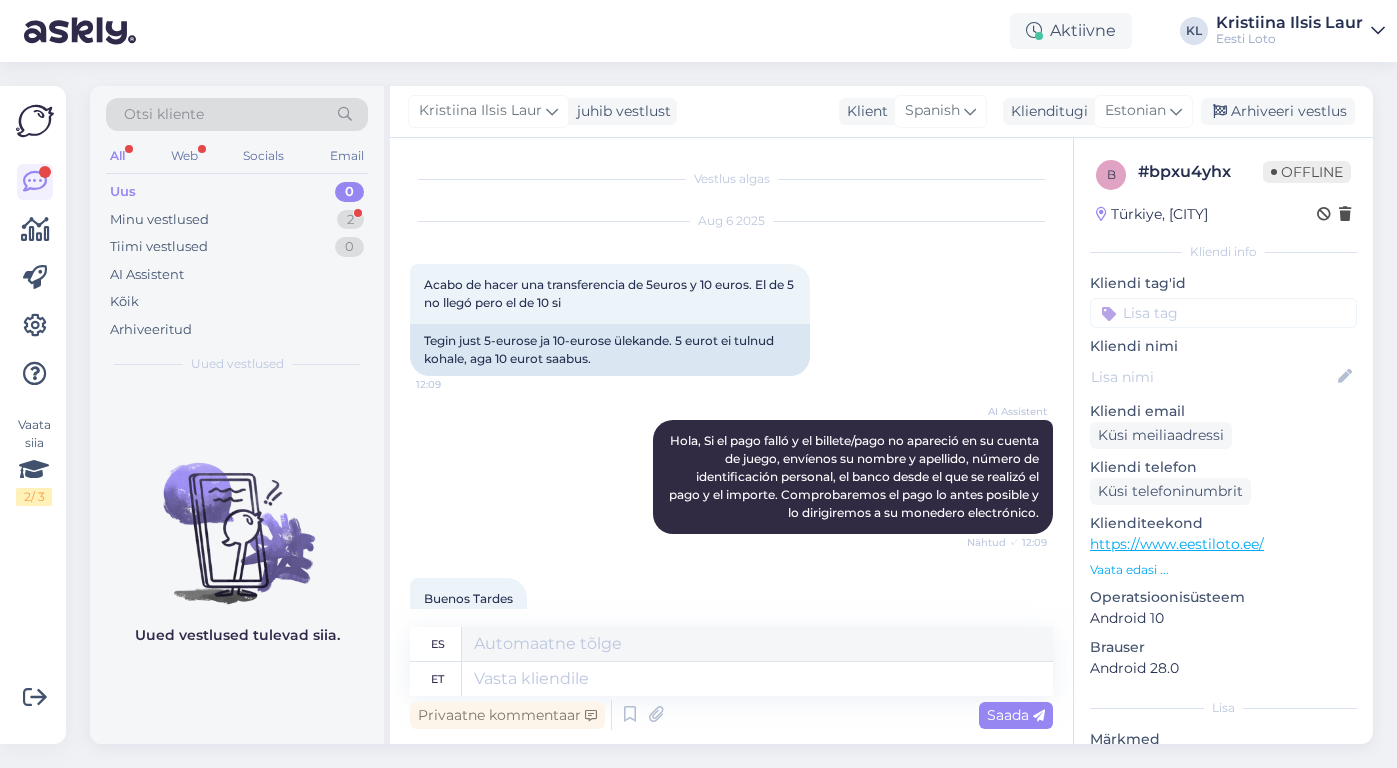 scroll, scrollTop: 0, scrollLeft: 0, axis: both 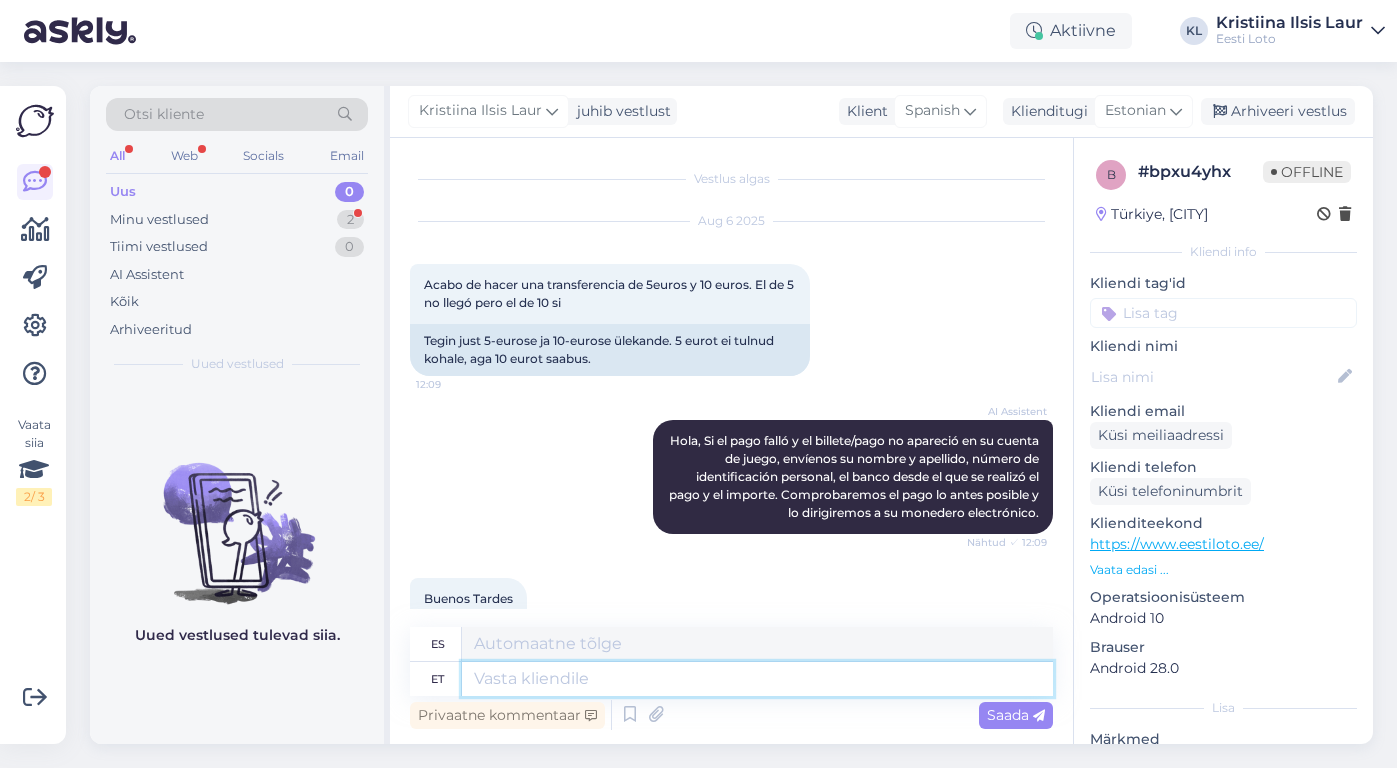 click at bounding box center [757, 679] 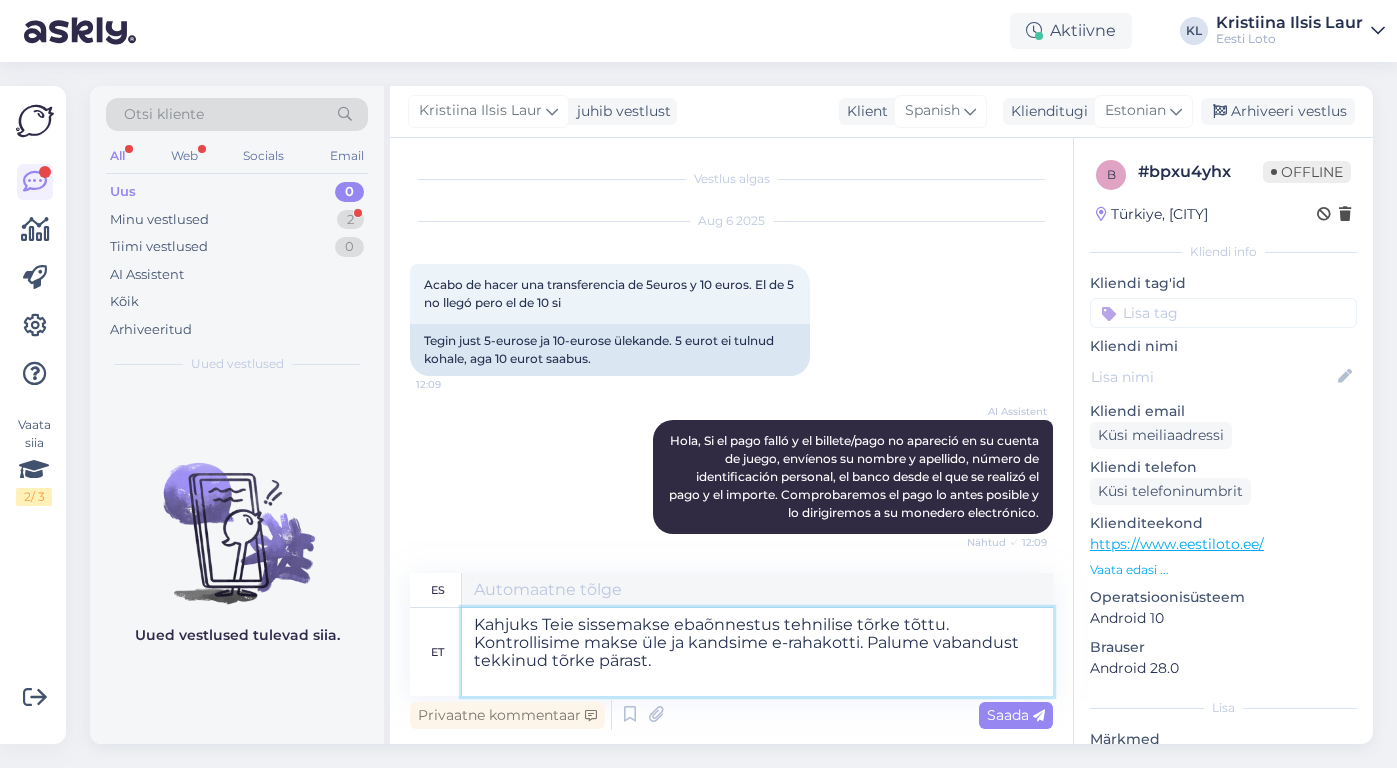 type on "Lamentablemente, su depósito falló debido a un error técnico. Hemos verificado el pago y lo hemos transferido a su billetera electrónica.
Disculpe el error." 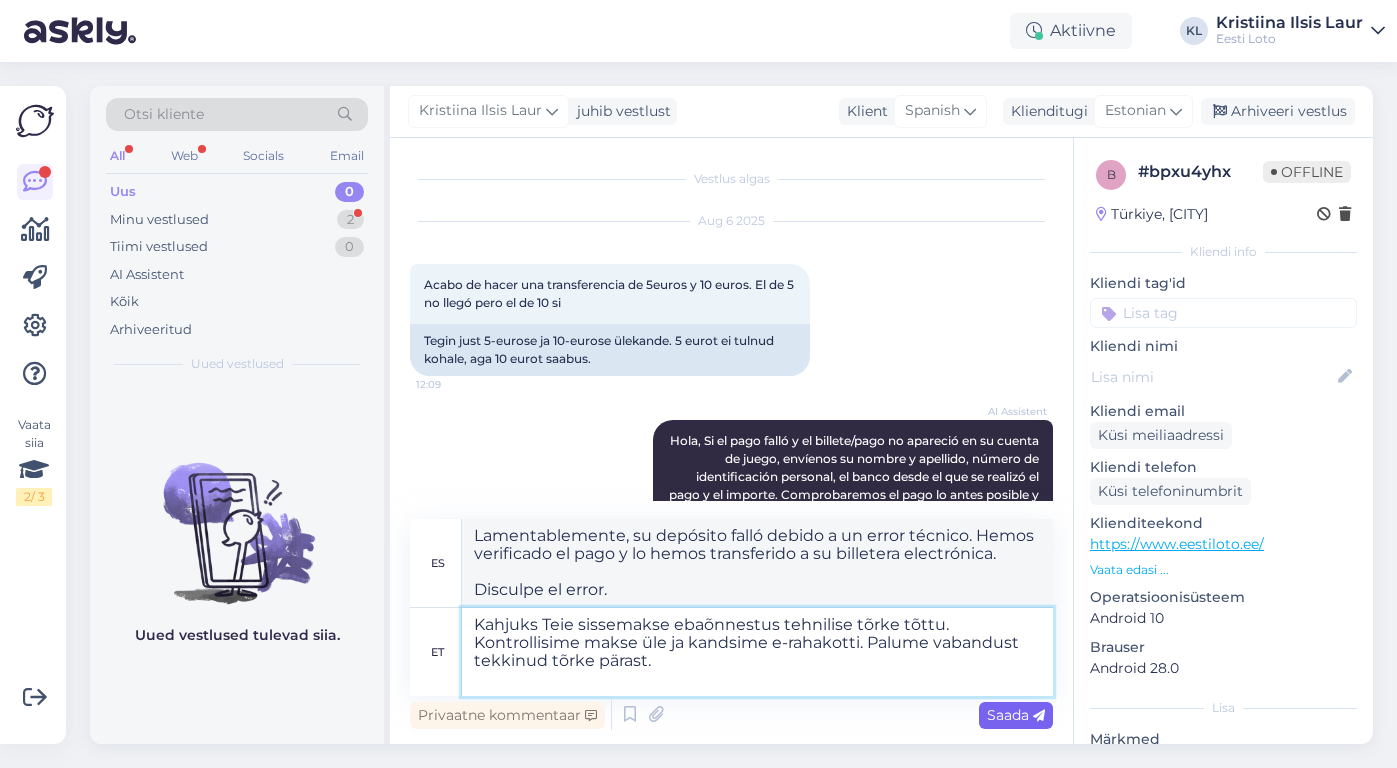 type on "Kahjuks Teie sissemakse ebaõnnestus tehnilise tõrke tõttu. Kontrollisime makse üle ja kandsime e-rahakotti. Palume vabandust tekkinud tõrke pärast." 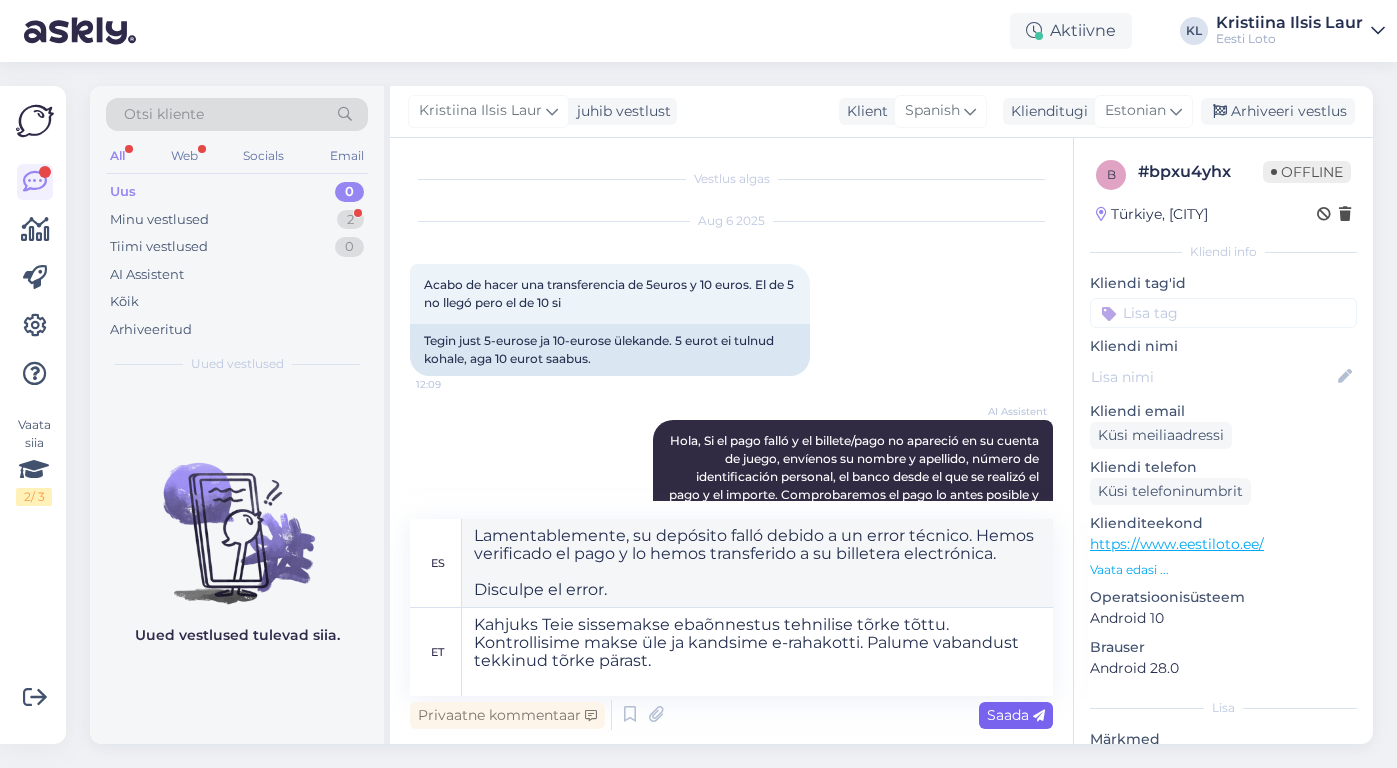 click on "Saada" at bounding box center (1016, 715) 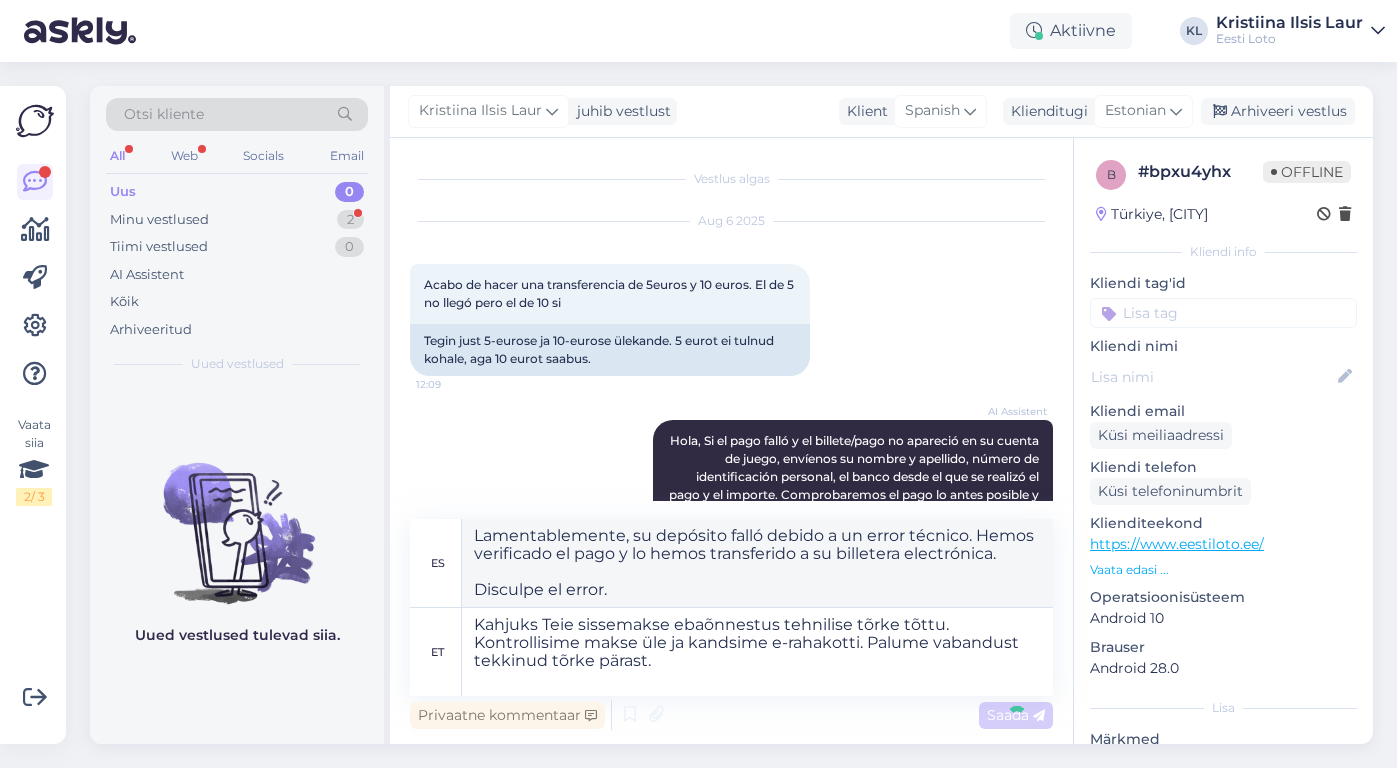 type 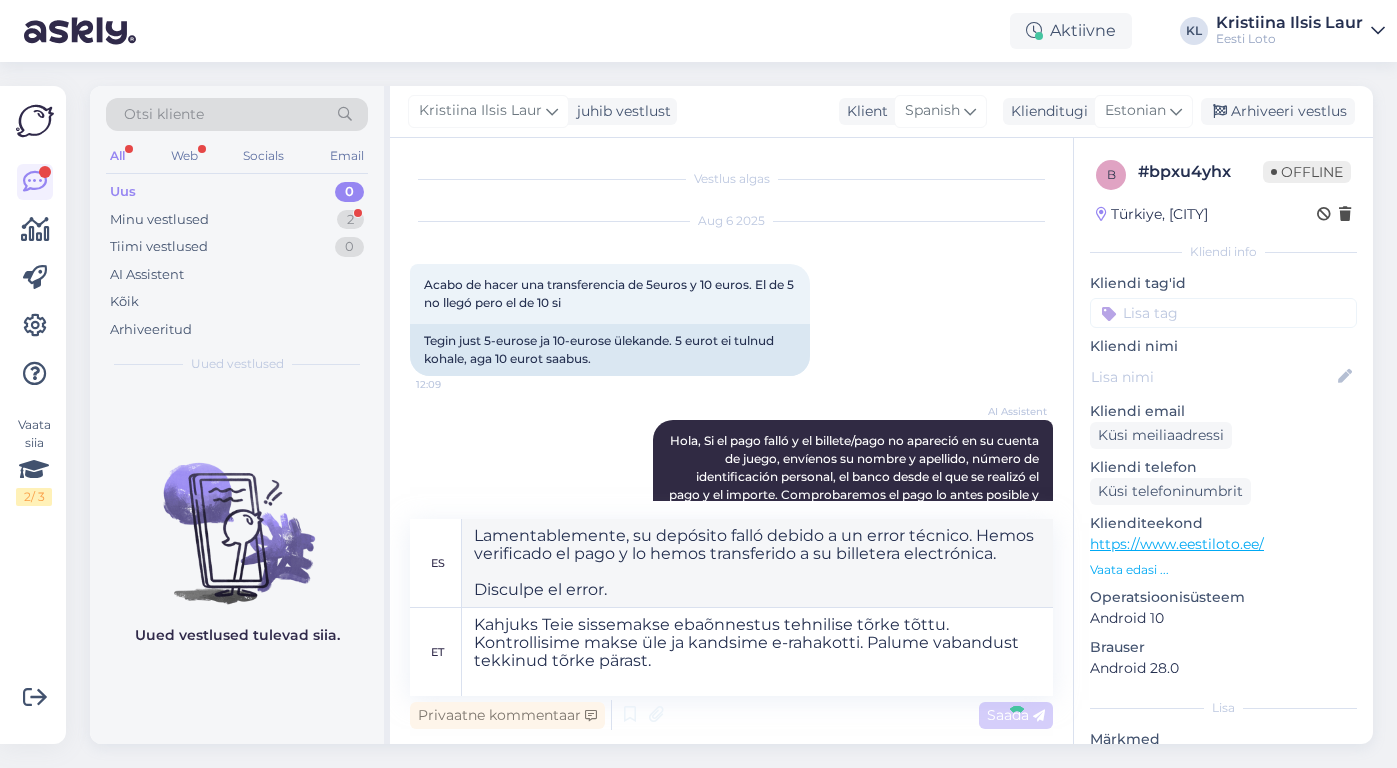 type 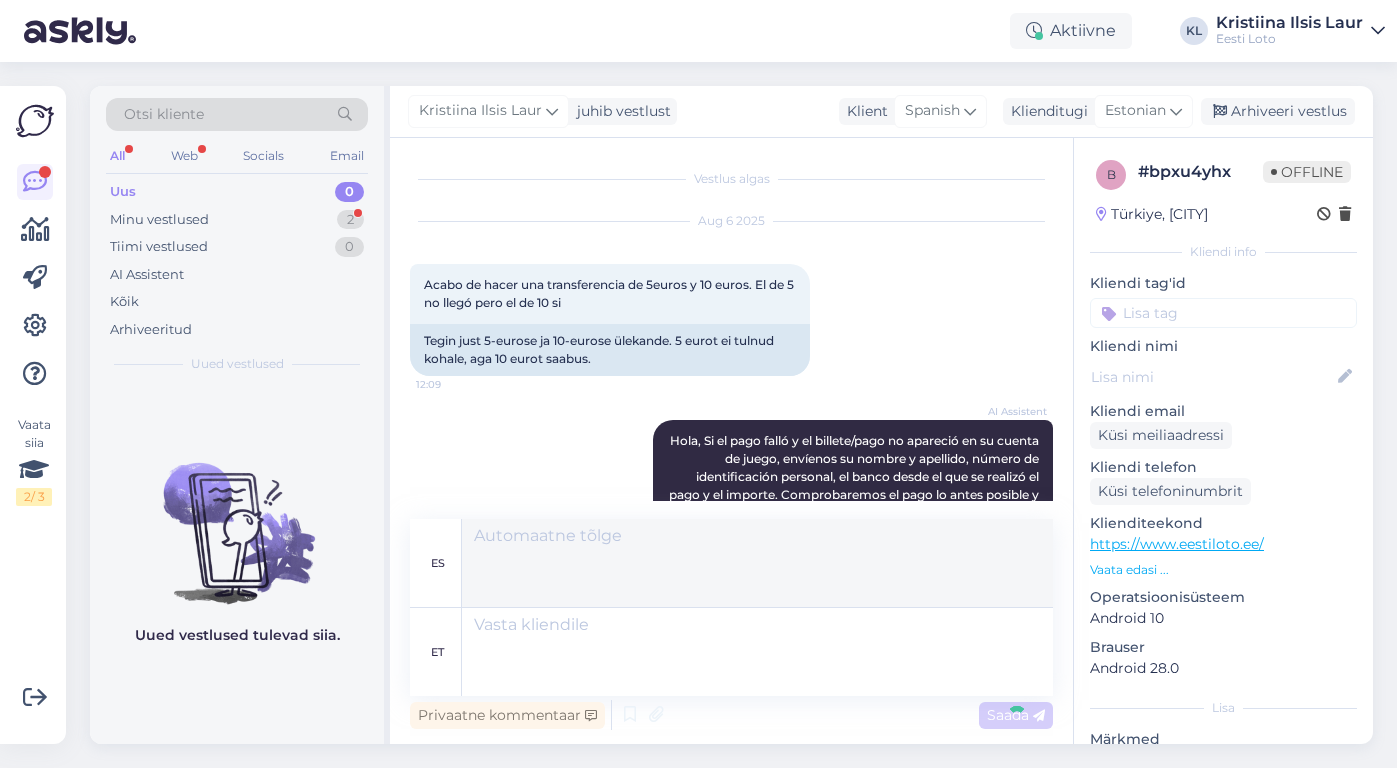 scroll, scrollTop: 469, scrollLeft: 0, axis: vertical 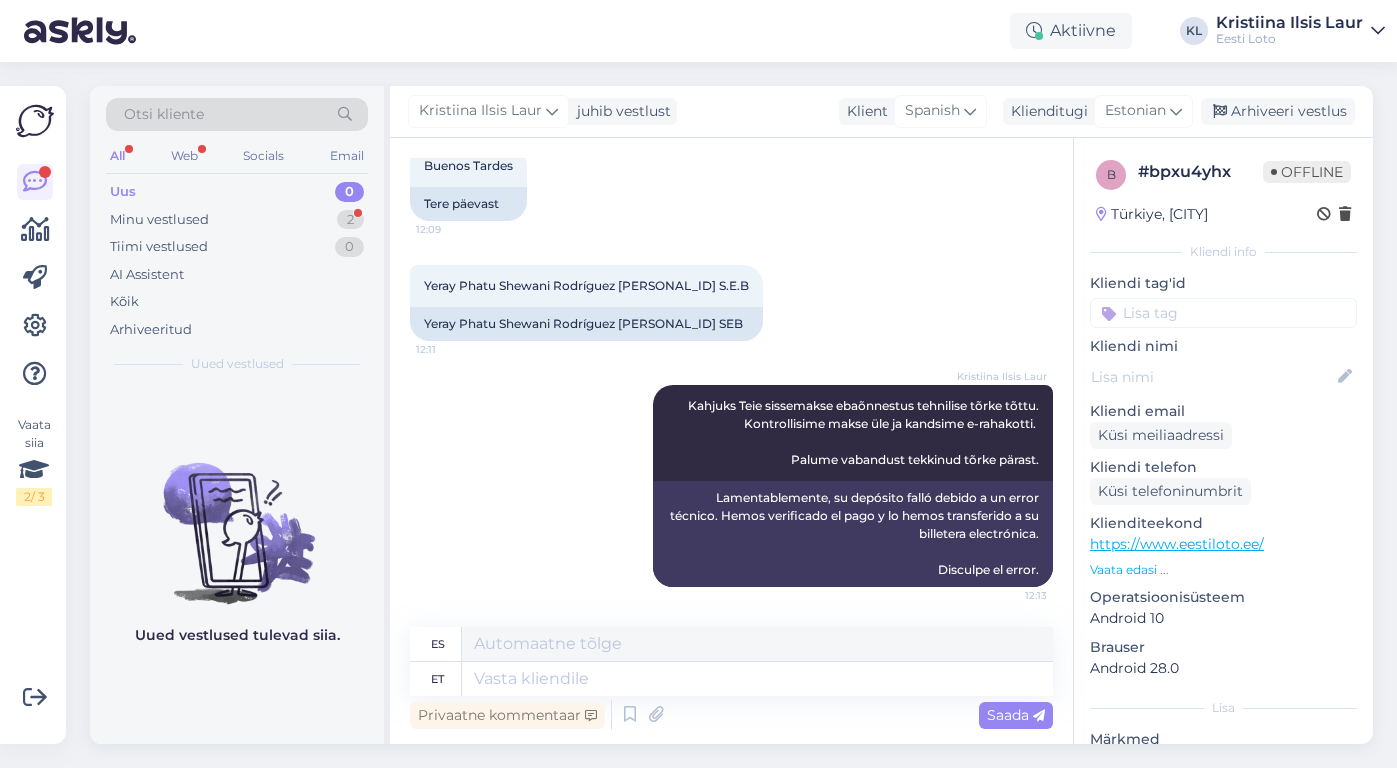 click at bounding box center [1223, 313] 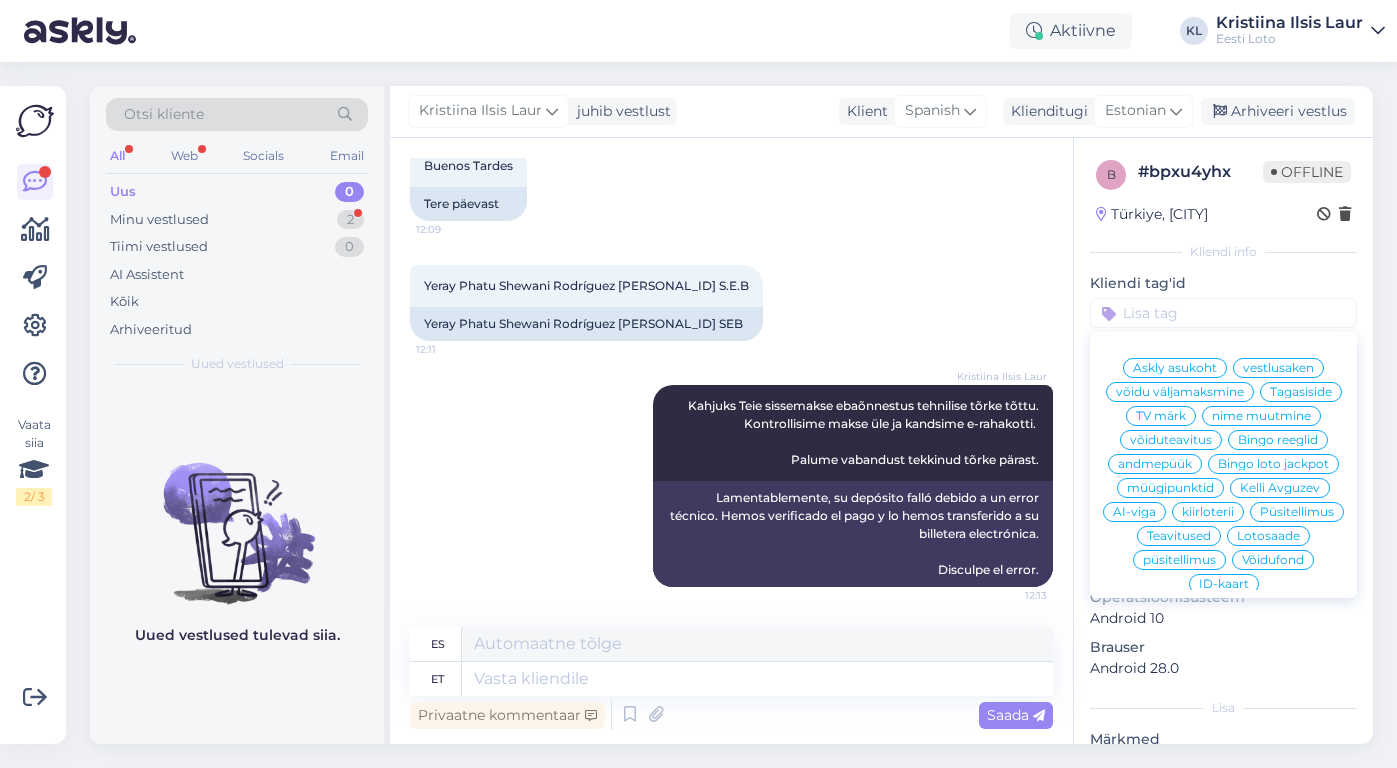 click on "E-rahakott" at bounding box center [1223, 920] 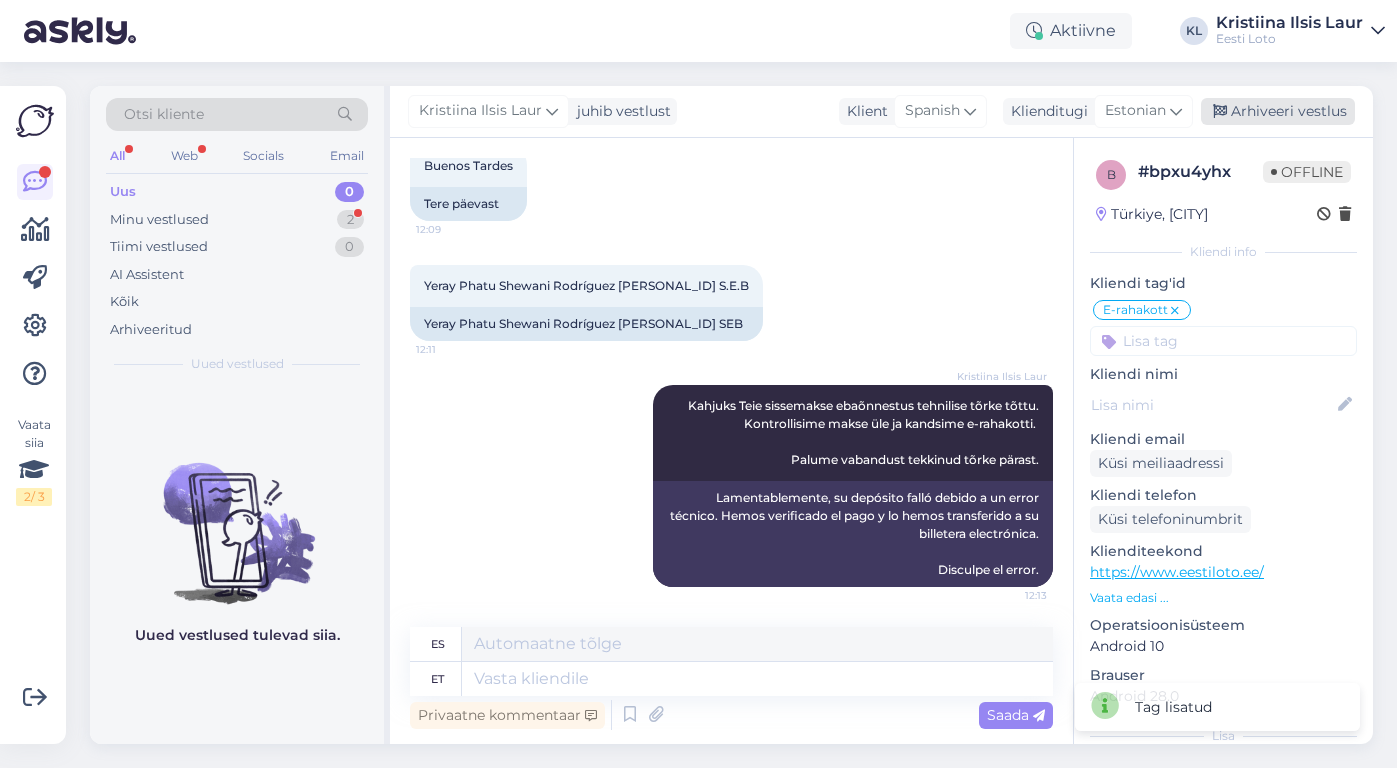 click on "Arhiveeri vestlus" at bounding box center [1278, 111] 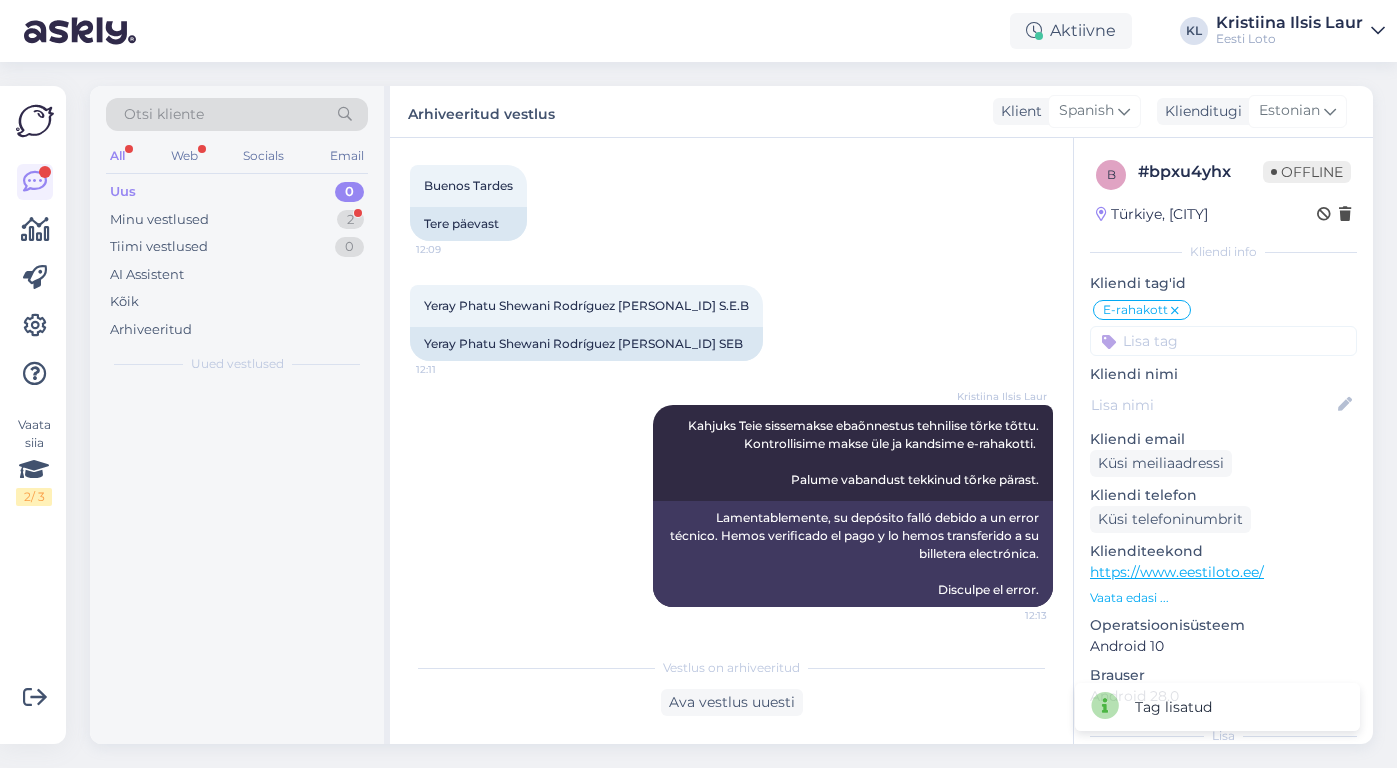 scroll, scrollTop: 449, scrollLeft: 0, axis: vertical 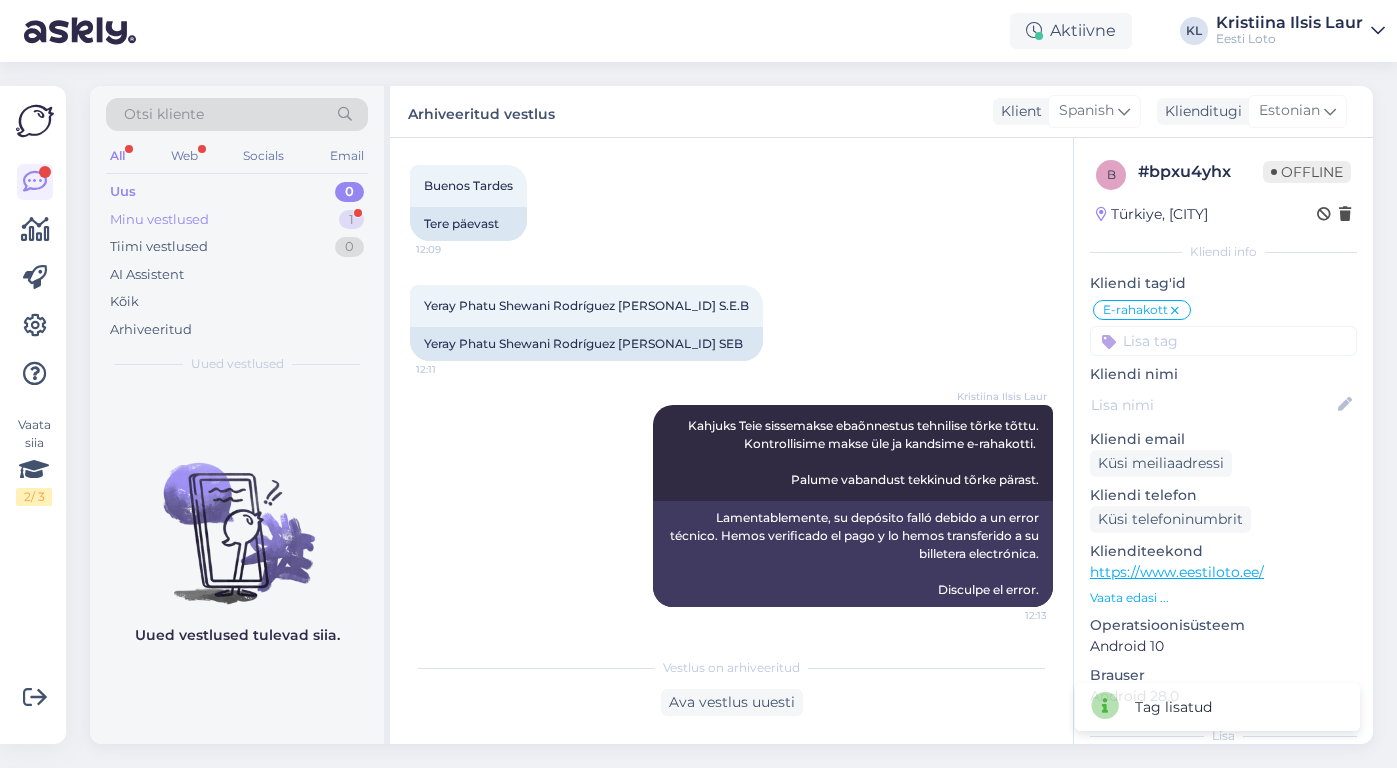 click on "Minu vestlused 1" at bounding box center (237, 220) 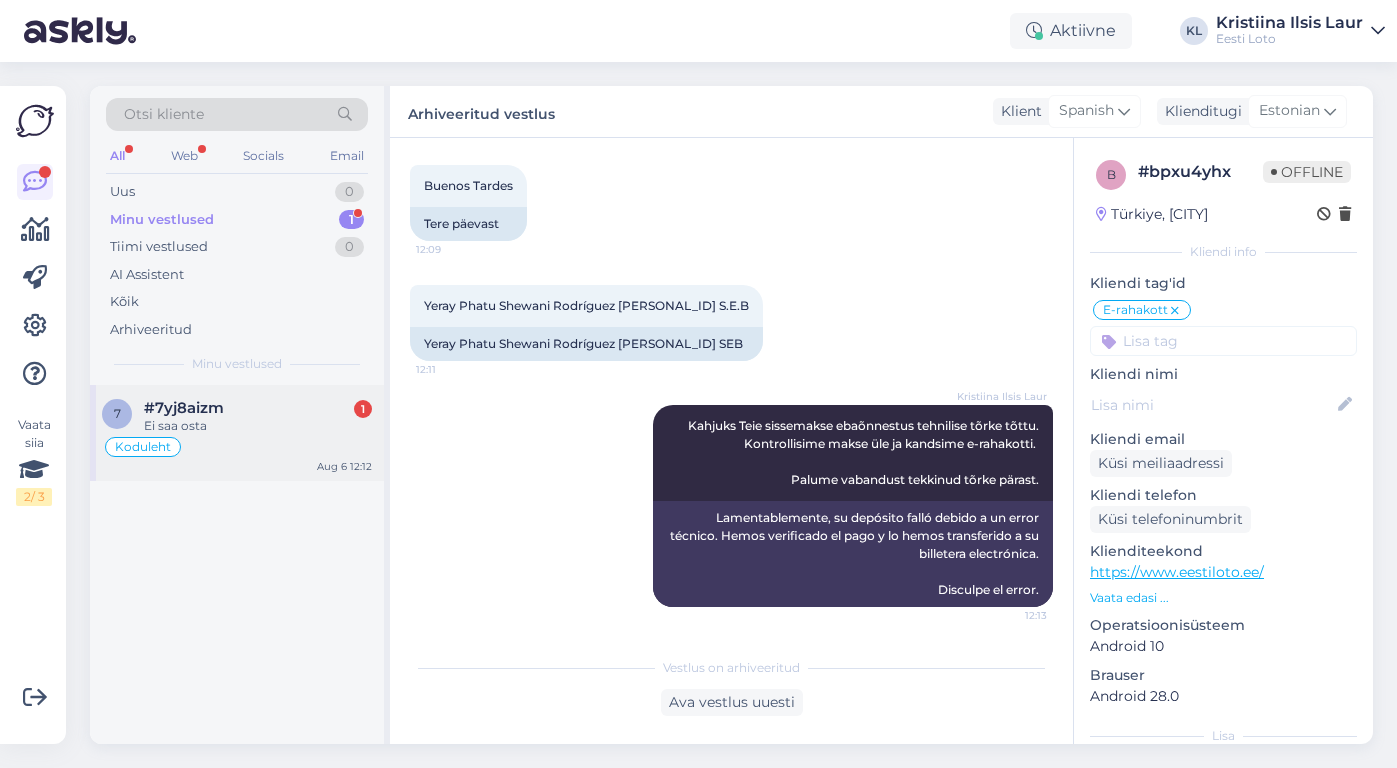 click on "#7yj8aizm 1" at bounding box center (258, 408) 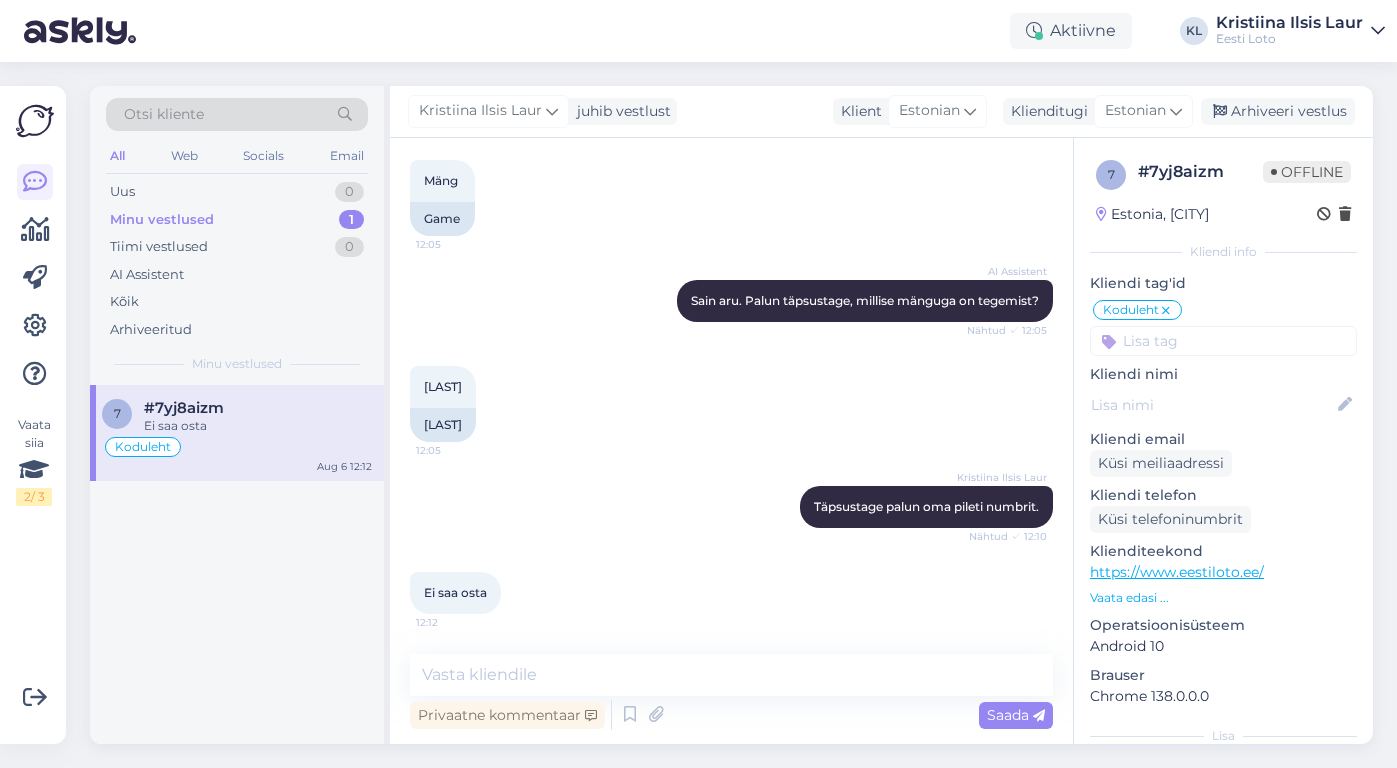 scroll, scrollTop: 502, scrollLeft: 0, axis: vertical 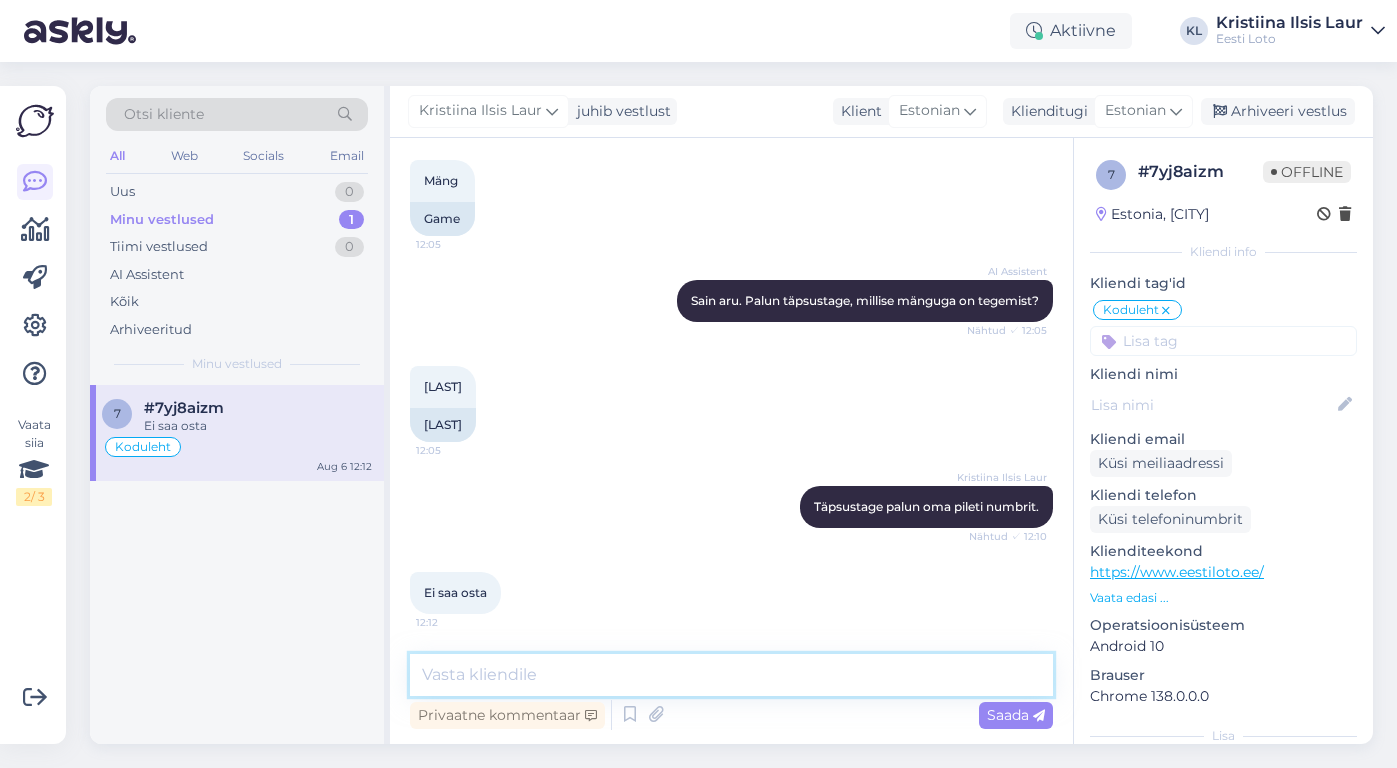 click at bounding box center (731, 675) 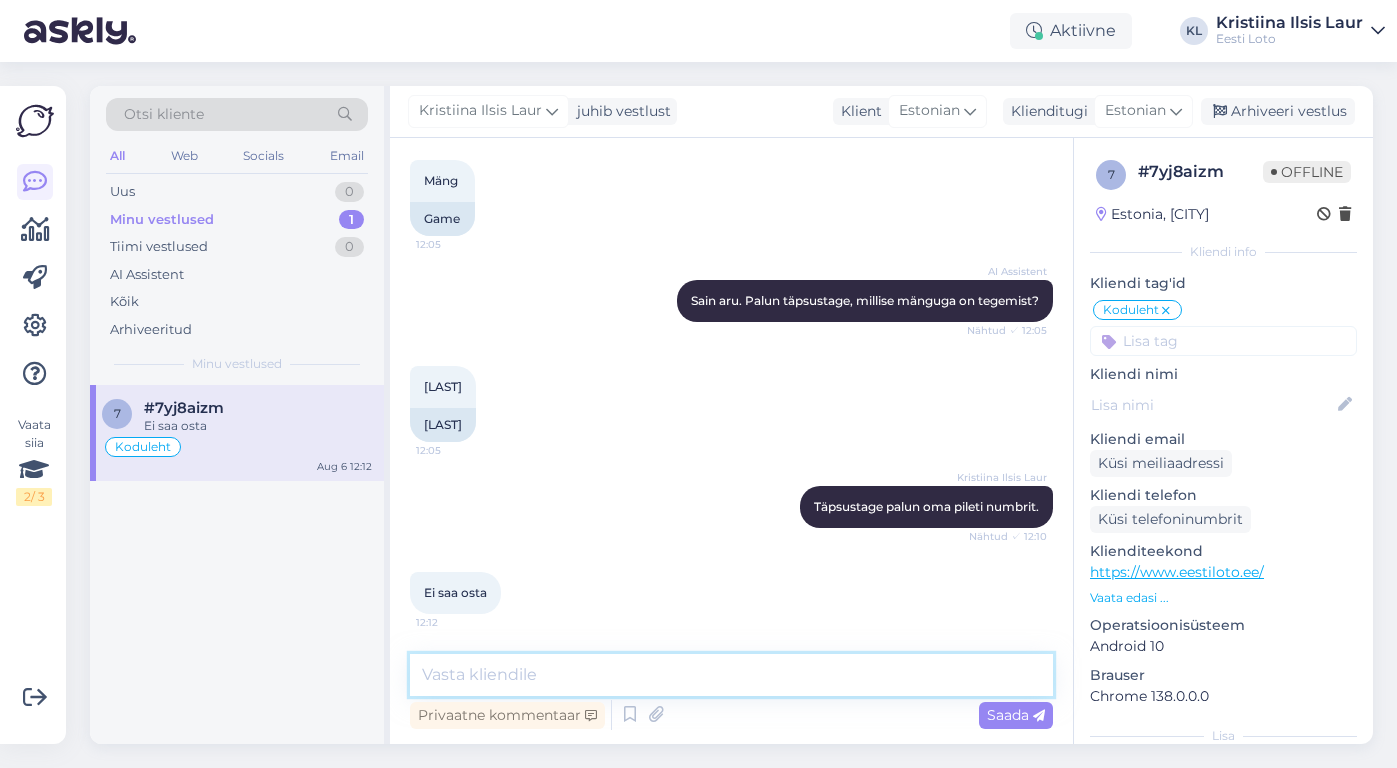 scroll, scrollTop: 502, scrollLeft: 0, axis: vertical 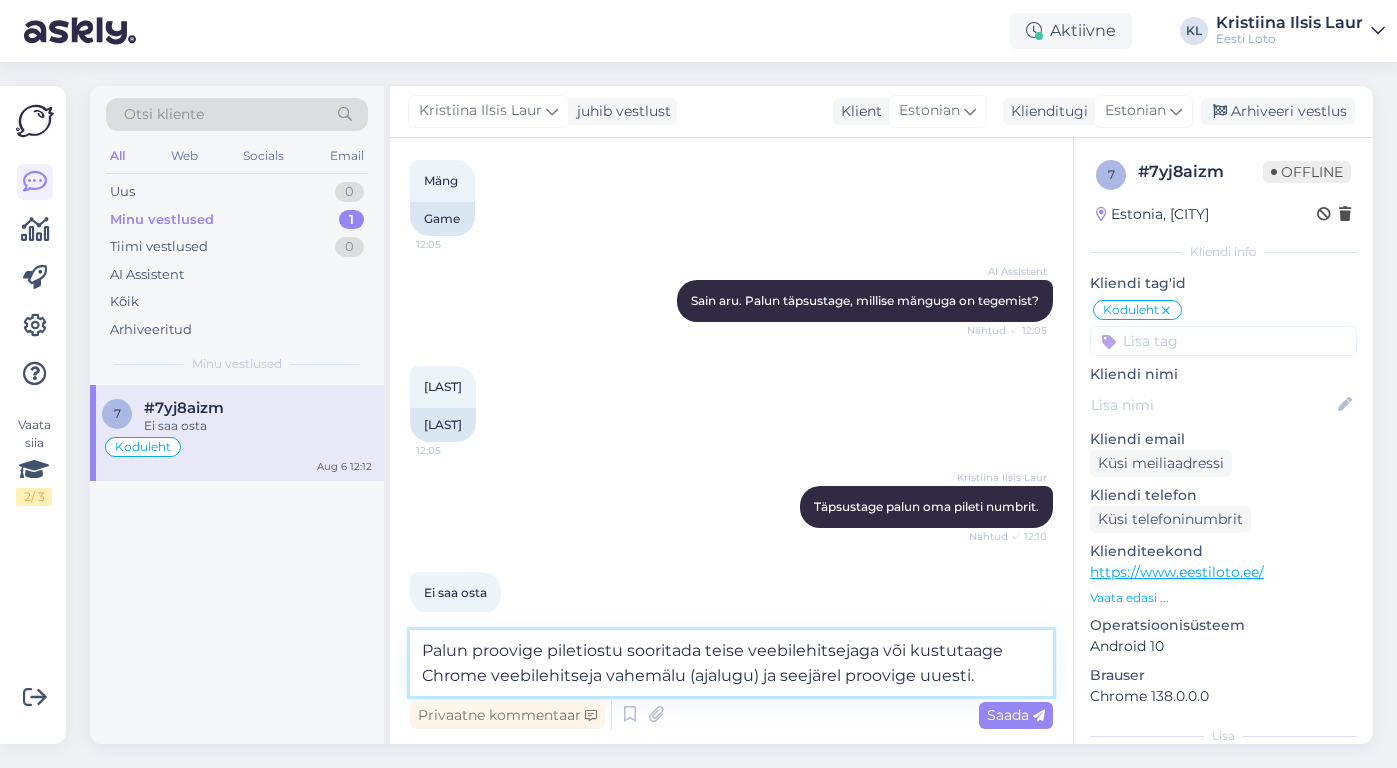 click on "Palun proovige piletiostu sooritada teise veebilehitsejaga või kustutaage Chrome veebilehitseja vahemälu (ajalugu) ja seejärel proovige uuesti." at bounding box center (731, 663) 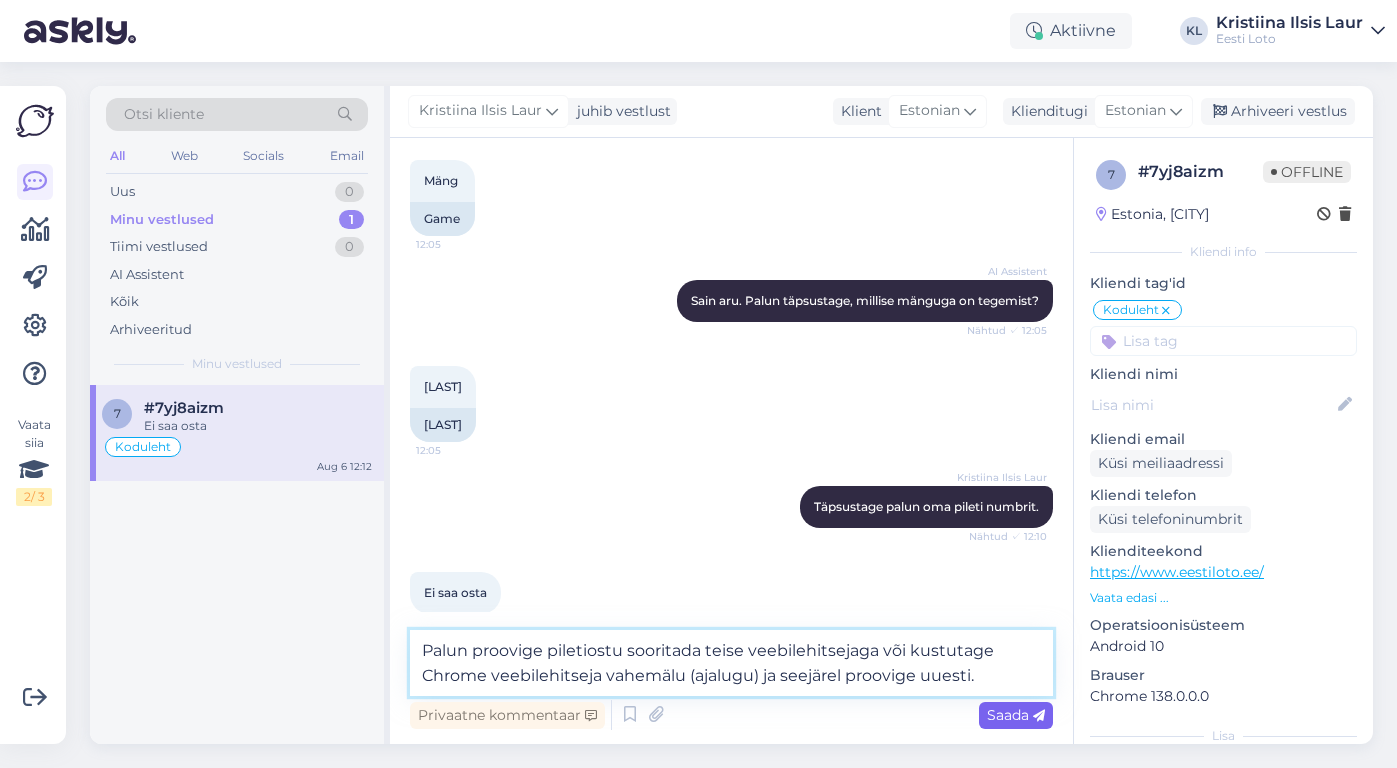 type on "Palun proovige piletiostu sooritada teise veebilehitsejaga või kustutage Chrome veebilehitseja vahemälu (ajalugu) ja seejärel proovige uuesti." 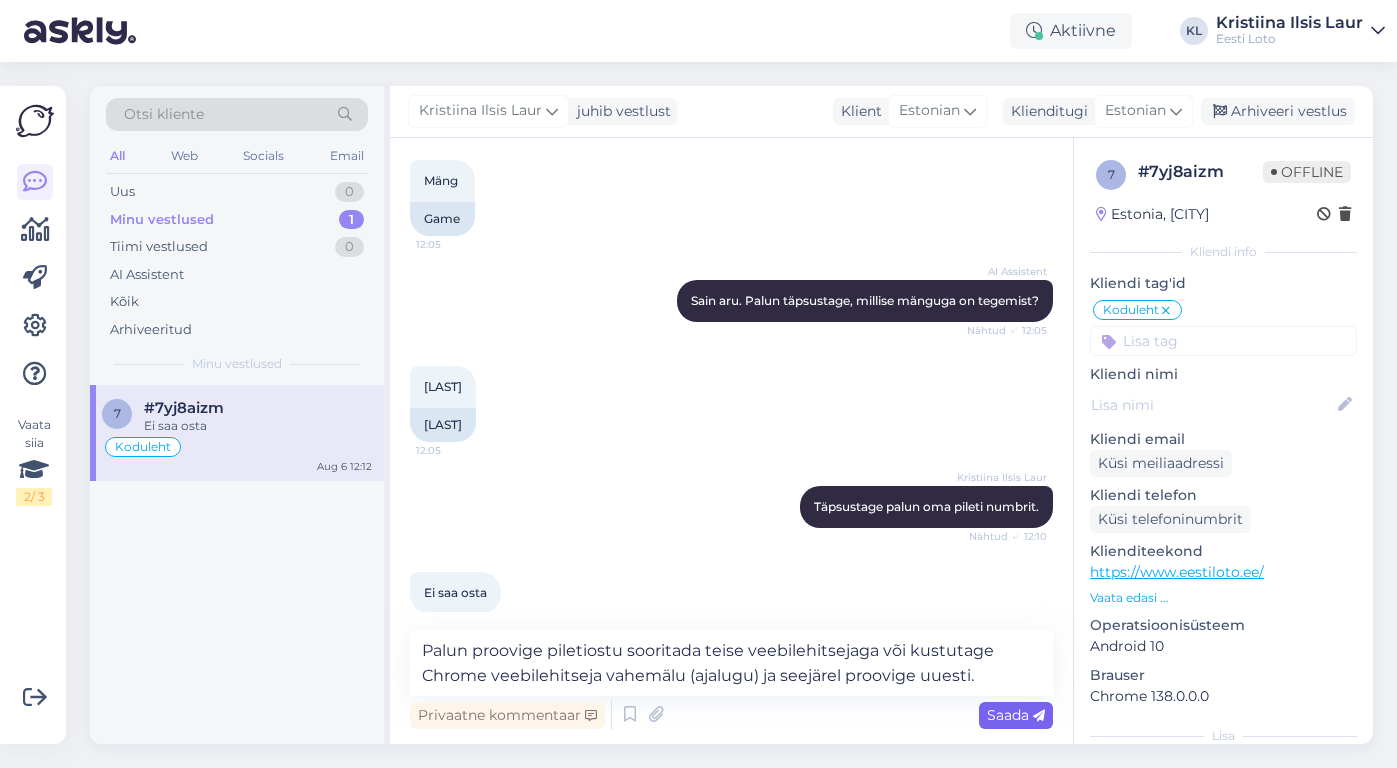 click on "Saada" at bounding box center [1016, 715] 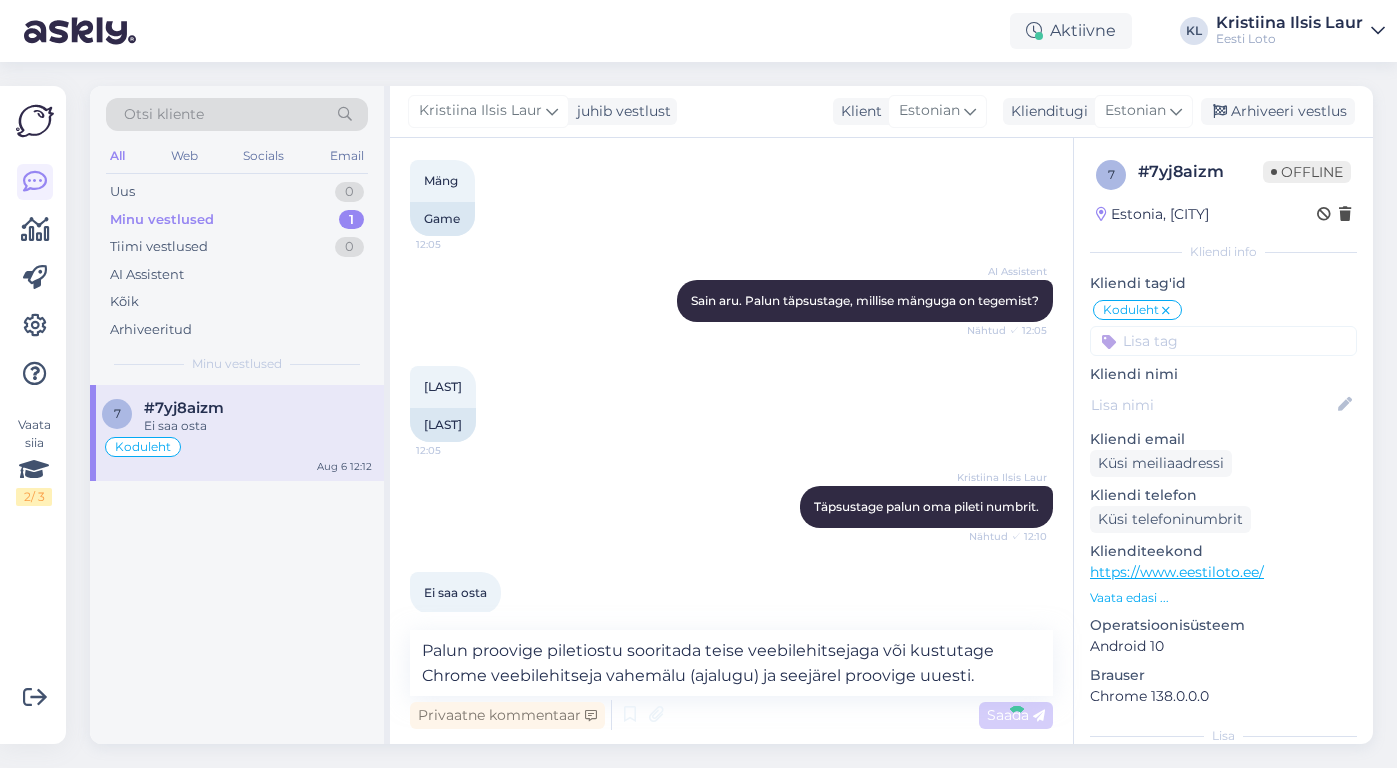 type 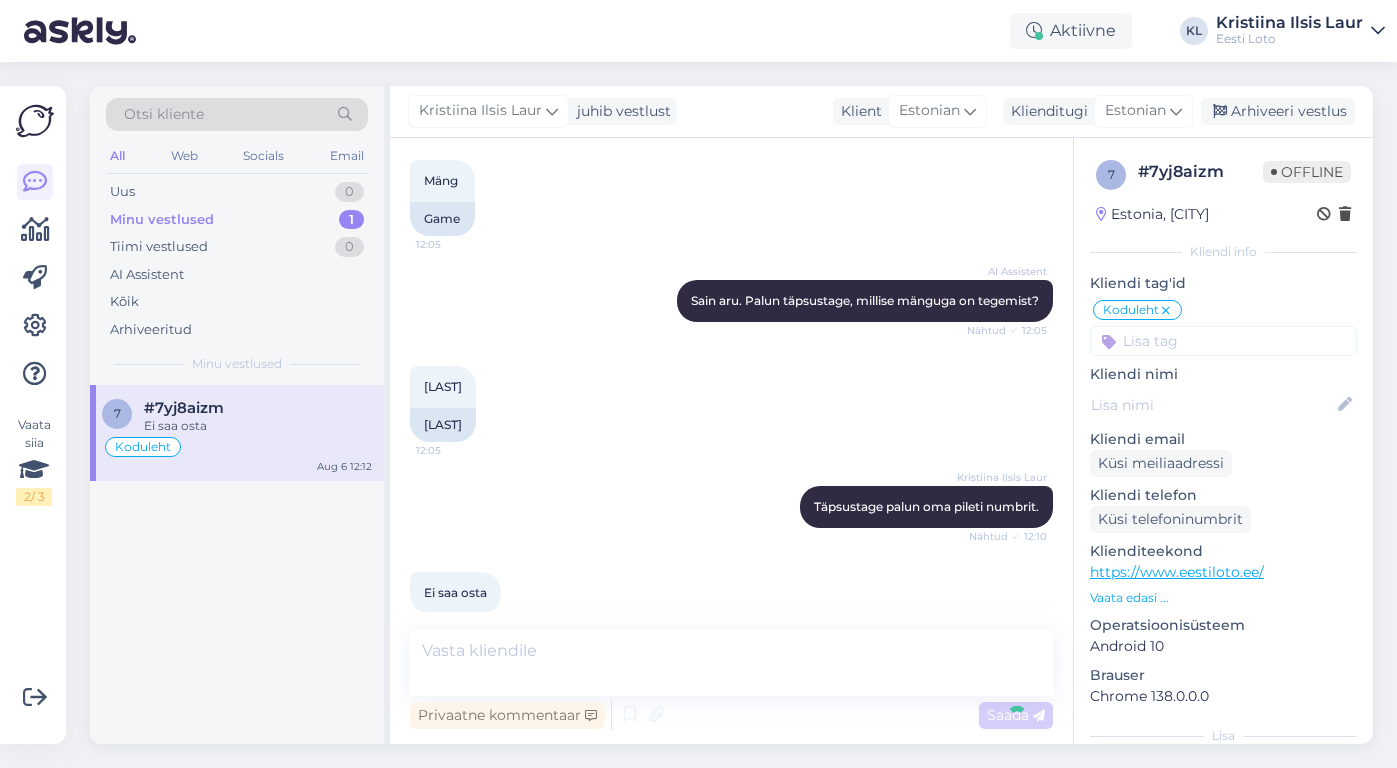 scroll, scrollTop: 624, scrollLeft: 0, axis: vertical 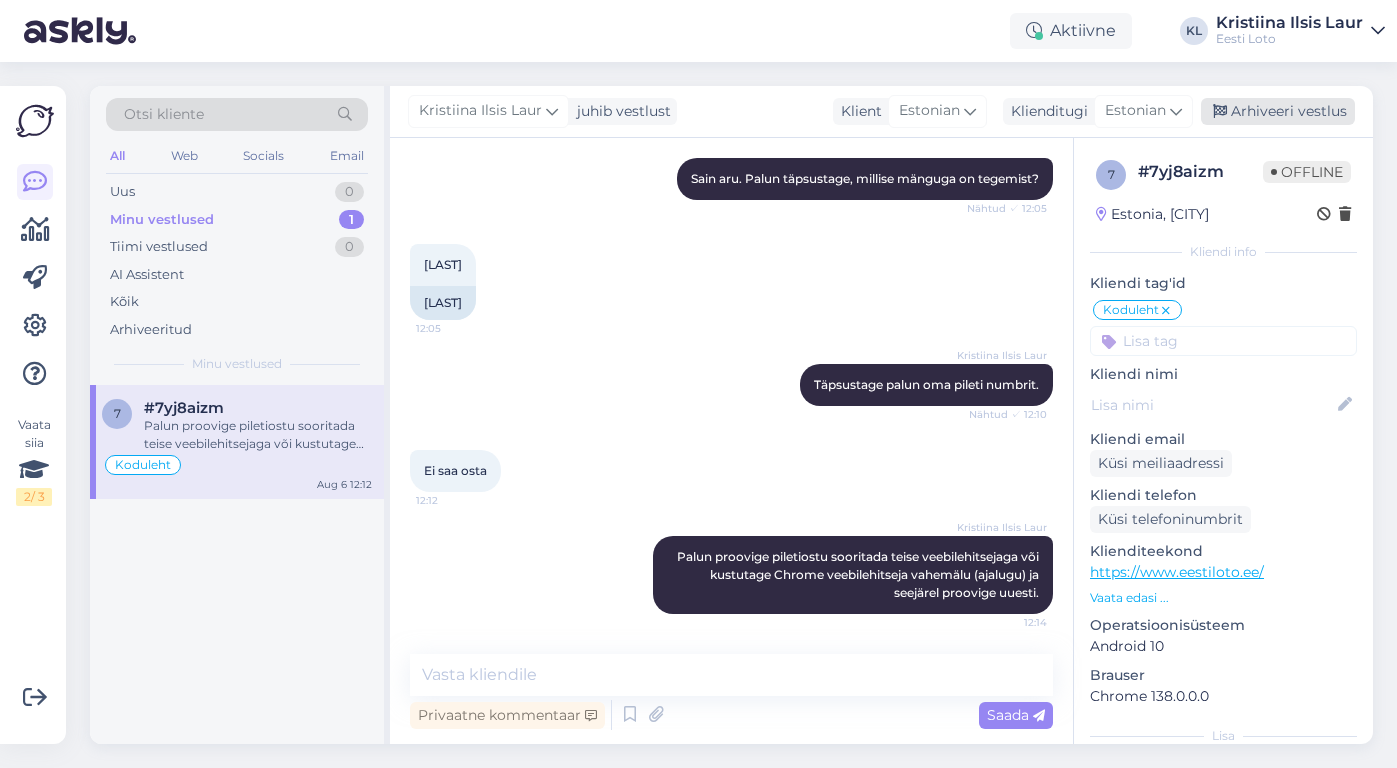 click on "Arhiveeri vestlus" at bounding box center (1278, 111) 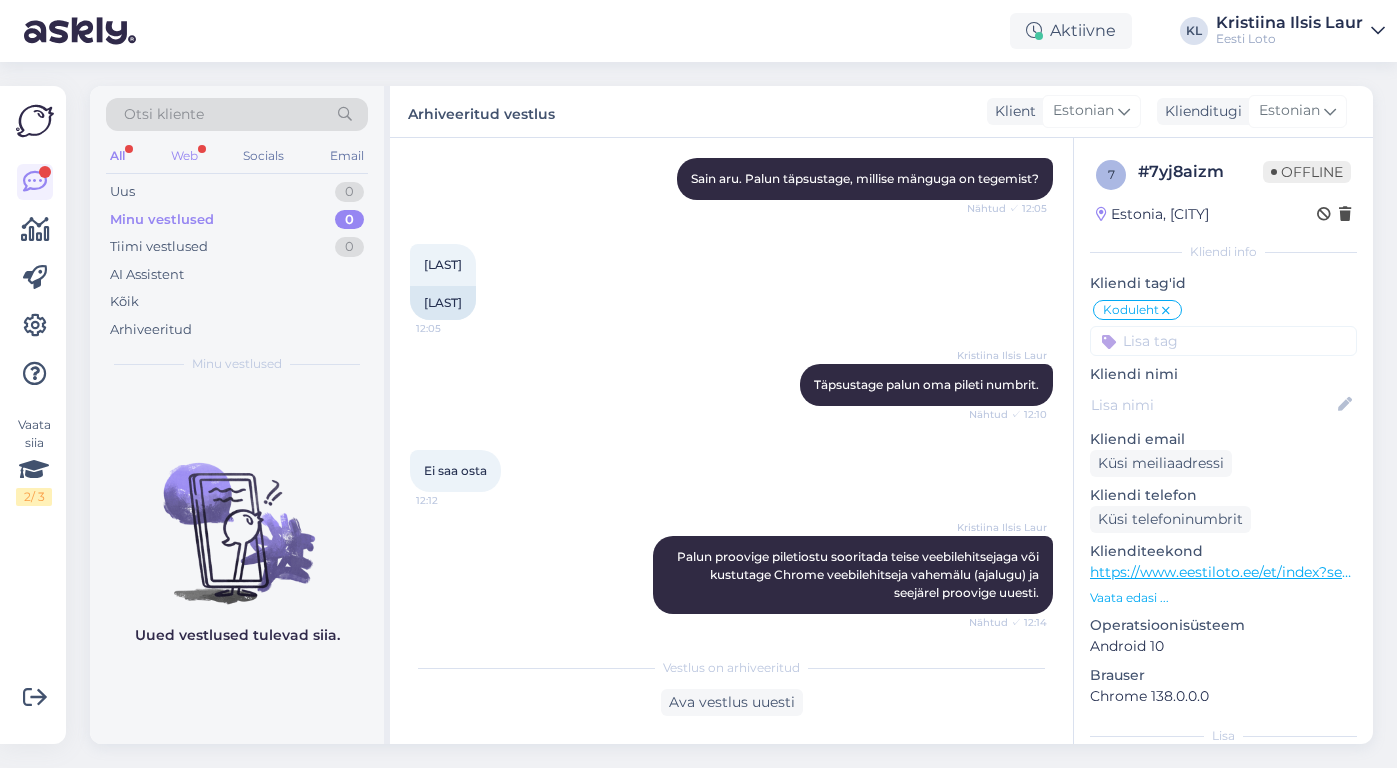 click on "Web" at bounding box center [184, 156] 